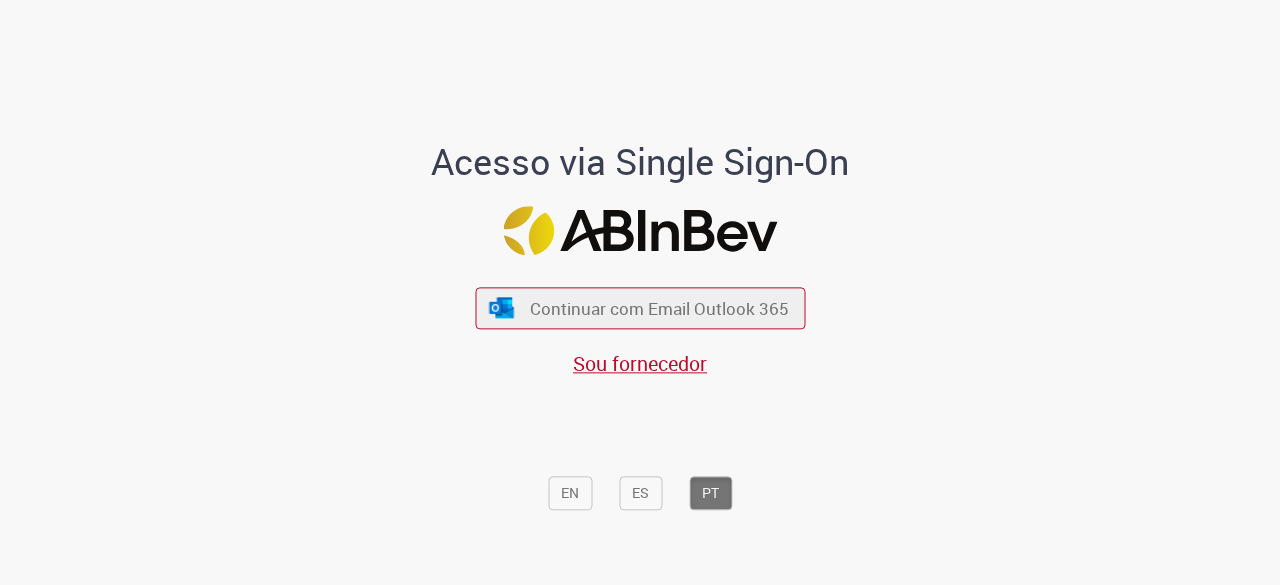 scroll, scrollTop: 0, scrollLeft: 0, axis: both 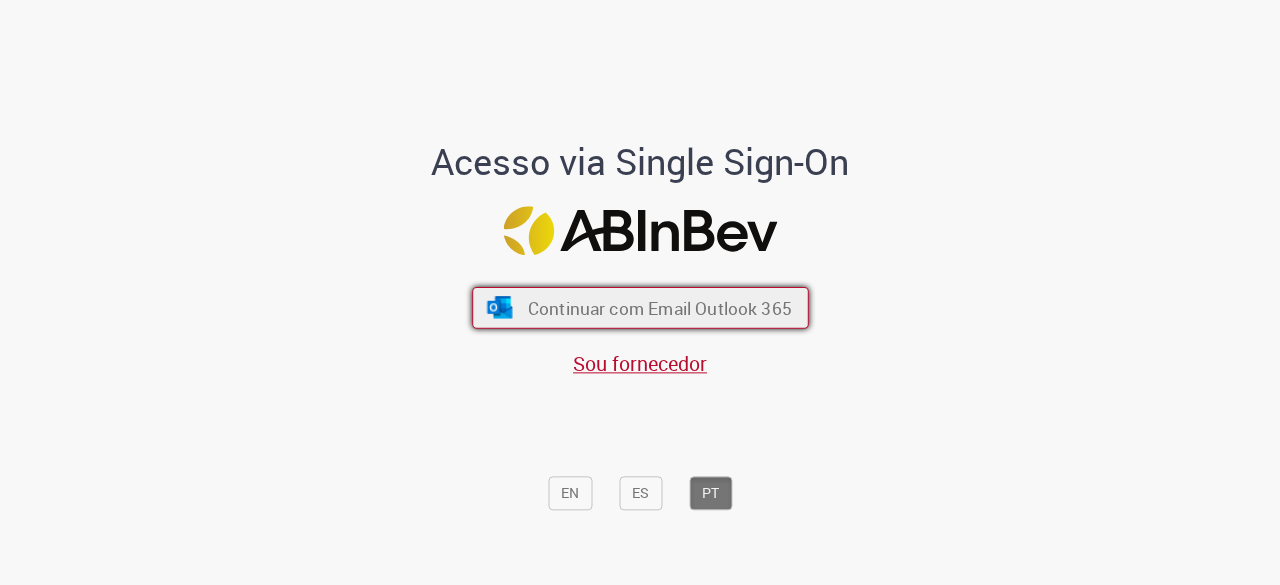 click on "Continuar com Email Outlook 365" at bounding box center (659, 308) 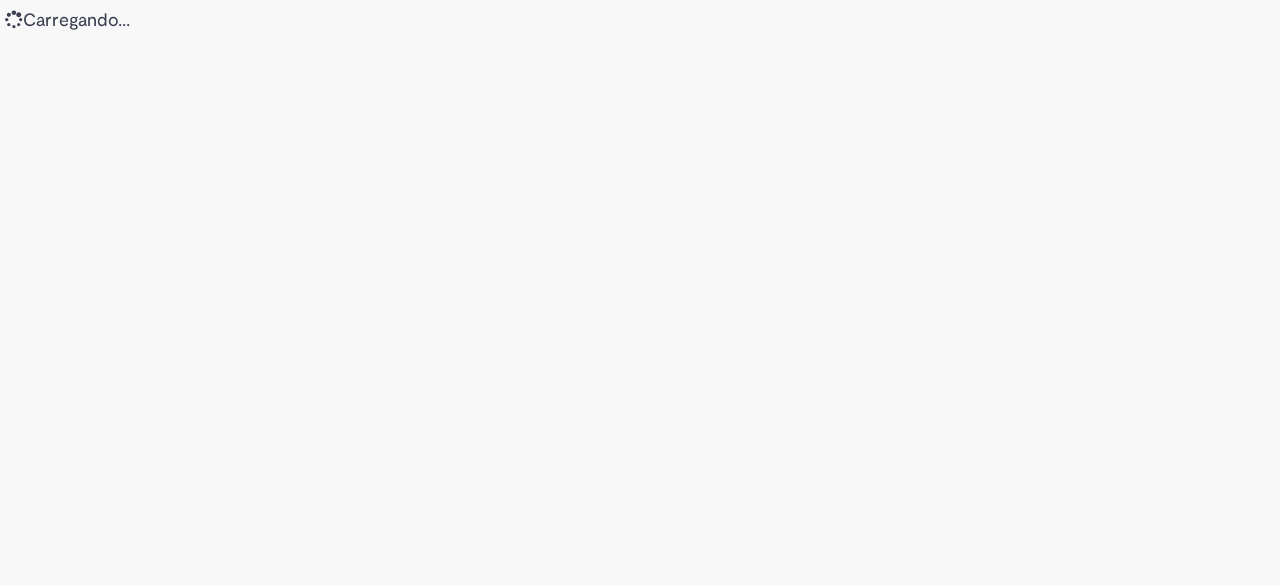 scroll, scrollTop: 0, scrollLeft: 0, axis: both 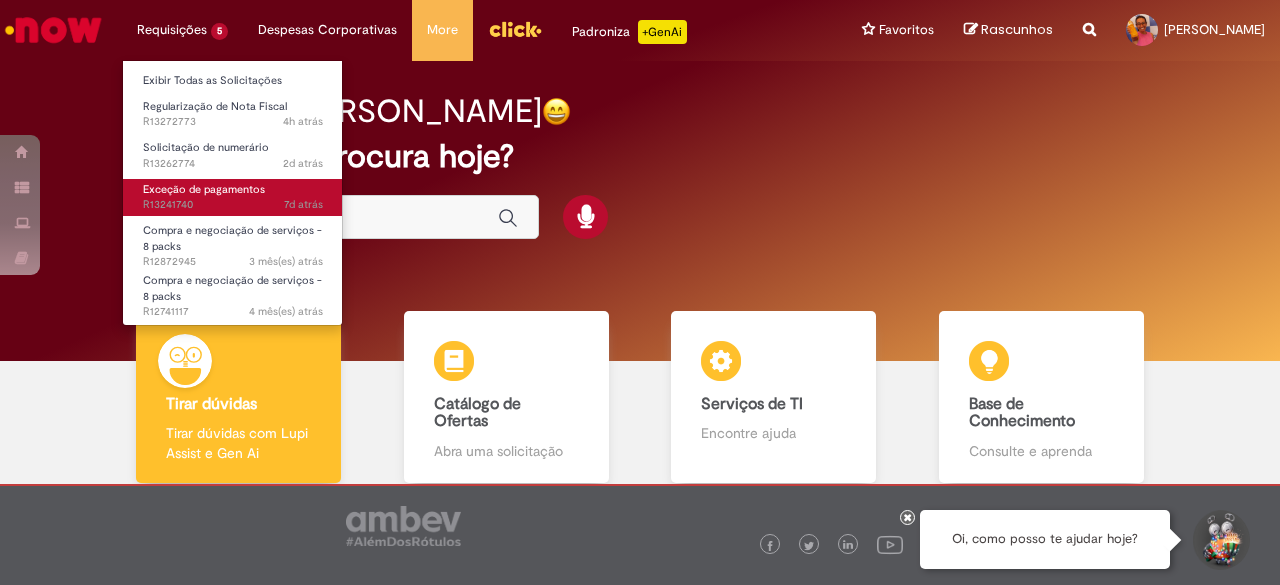 click on "Exceção de pagamentos" at bounding box center (204, 189) 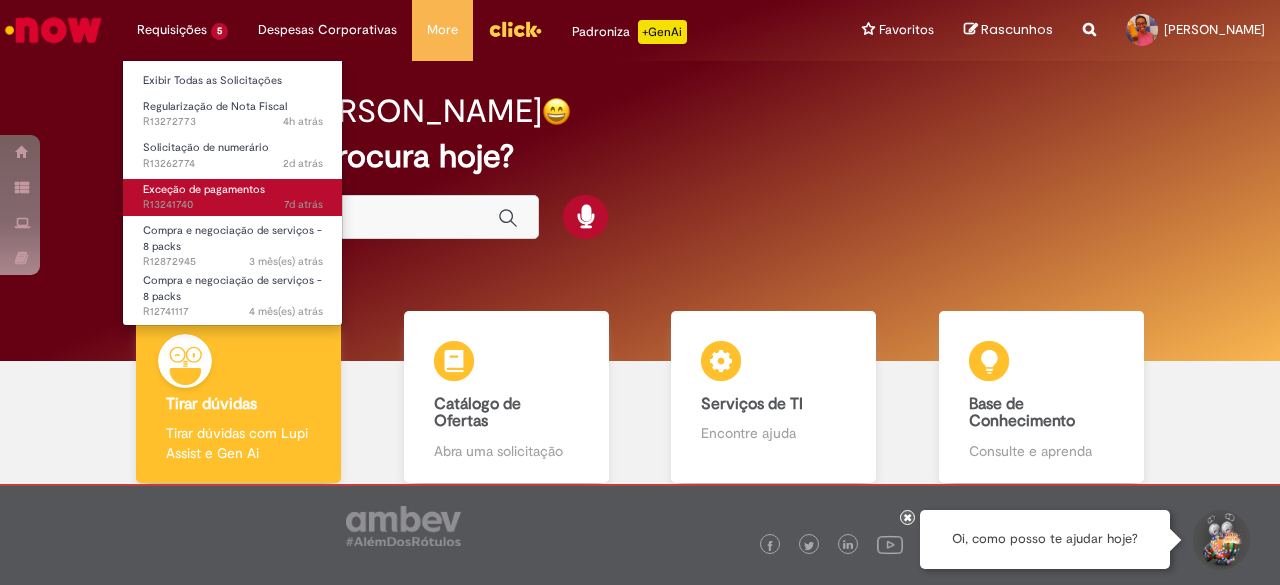 click on "Exceção de pagamentos" at bounding box center (204, 189) 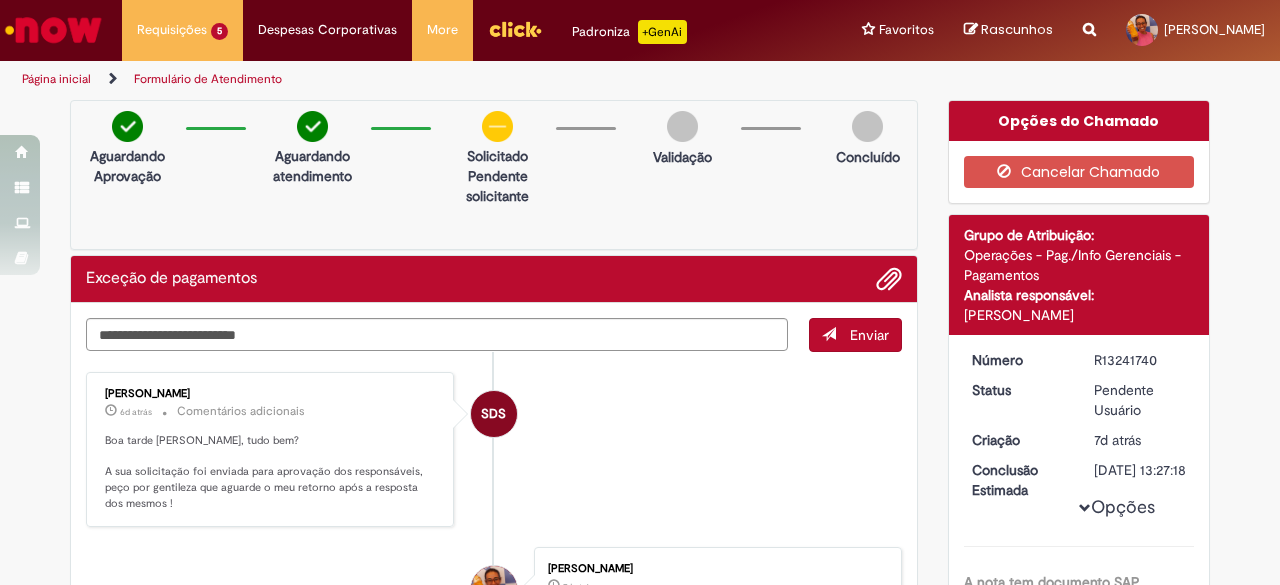 click at bounding box center (53, 30) 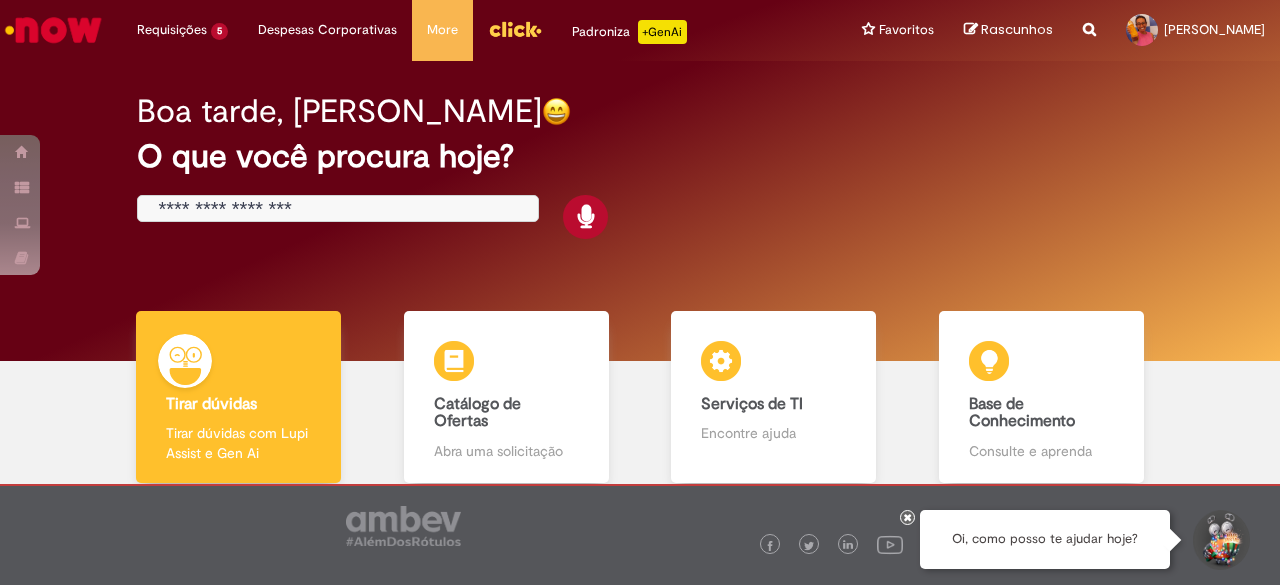 scroll, scrollTop: 0, scrollLeft: 0, axis: both 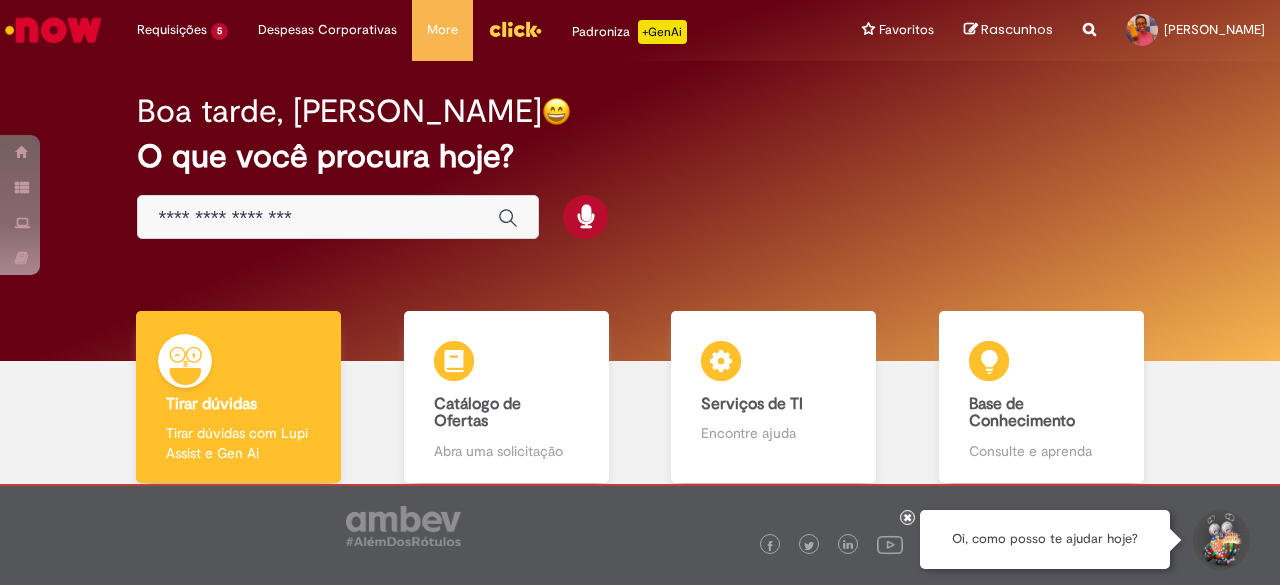 click at bounding box center (318, 218) 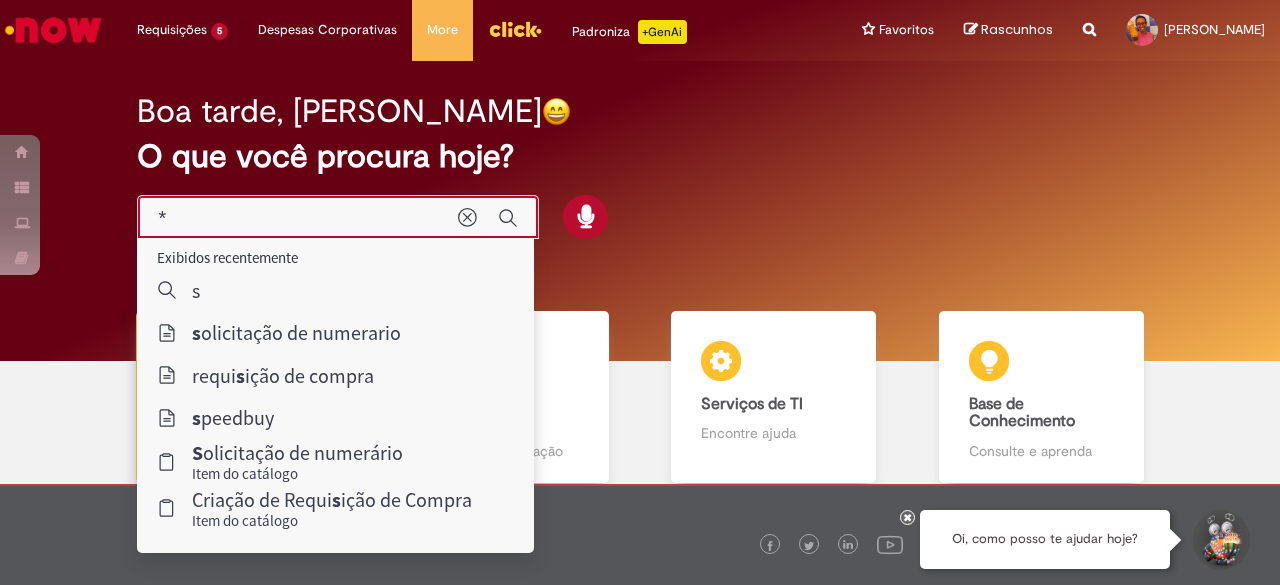 type on "**" 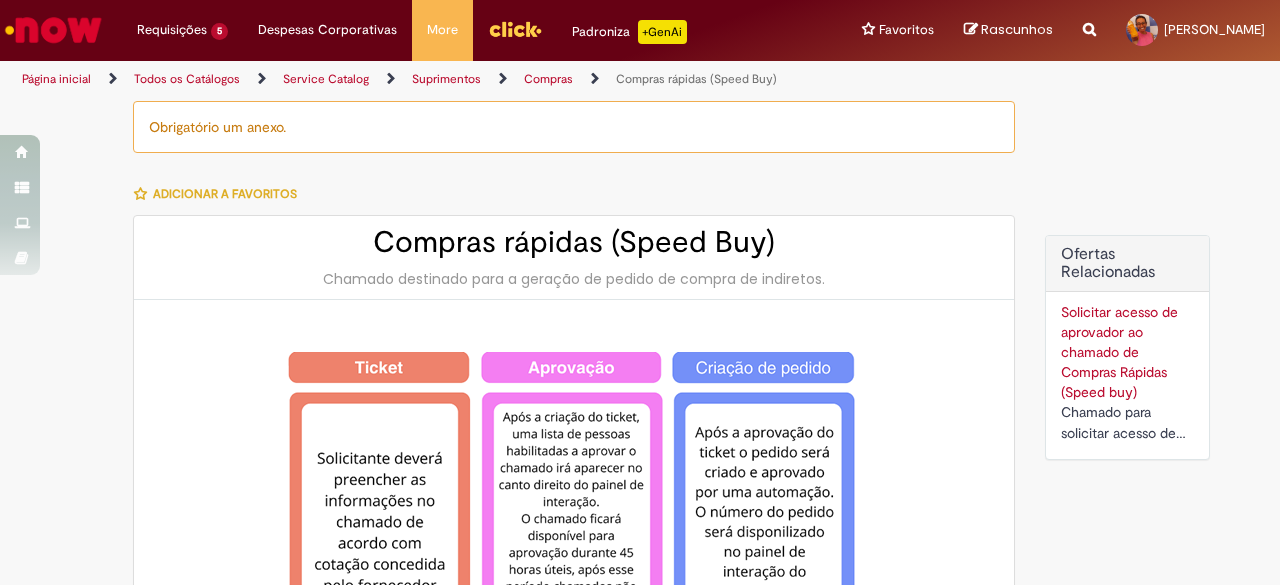 type on "********" 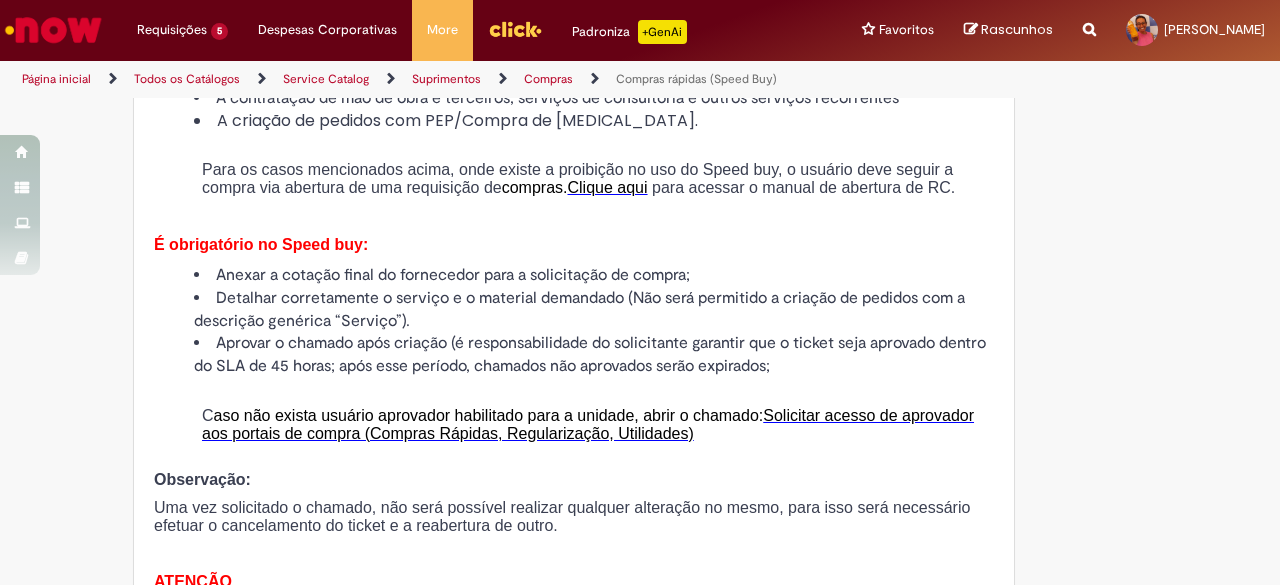 scroll, scrollTop: 2300, scrollLeft: 0, axis: vertical 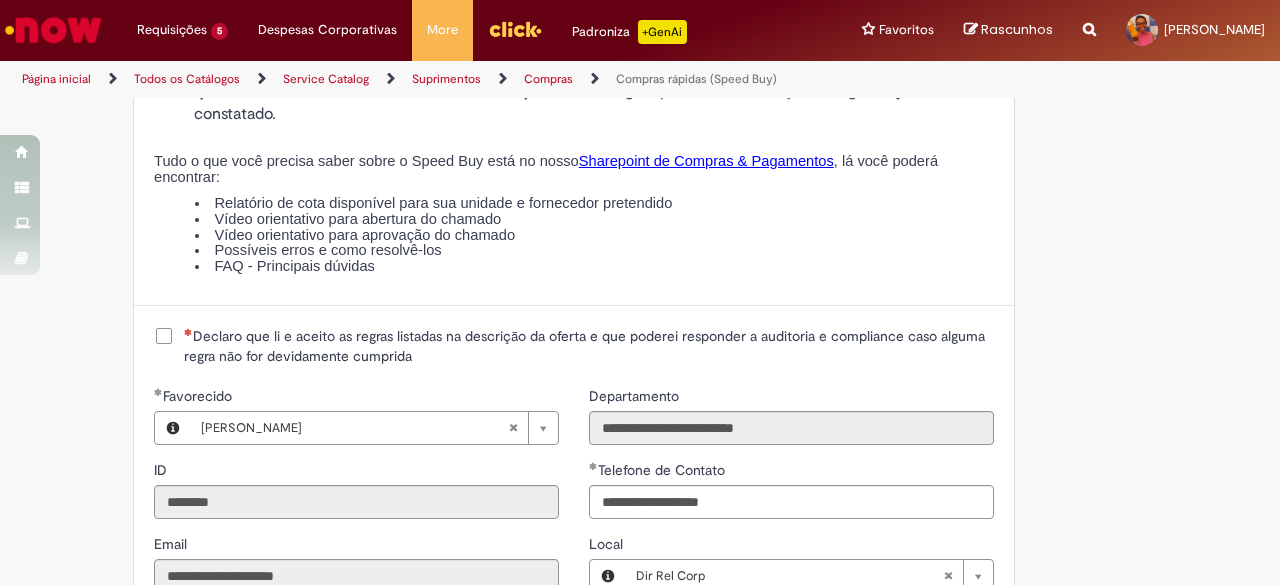 click on "Declaro que li e aceito as regras listadas na descrição da oferta e que poderei responder a auditoria e compliance caso alguma regra não for devidamente cumprida" at bounding box center (589, 346) 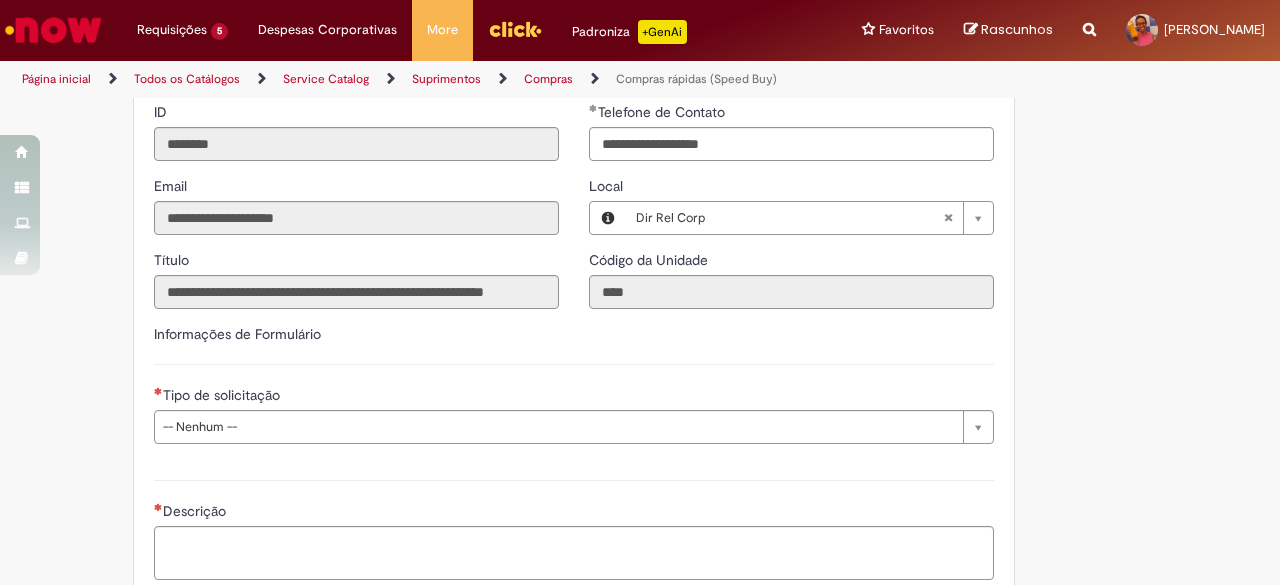 scroll, scrollTop: 2700, scrollLeft: 0, axis: vertical 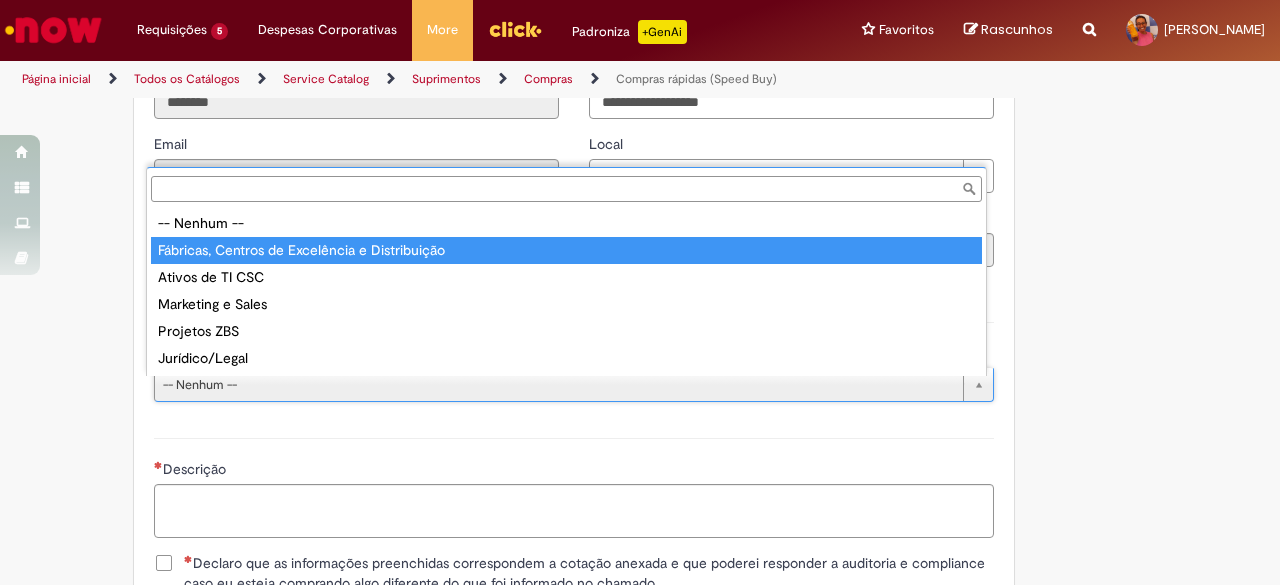 type on "**********" 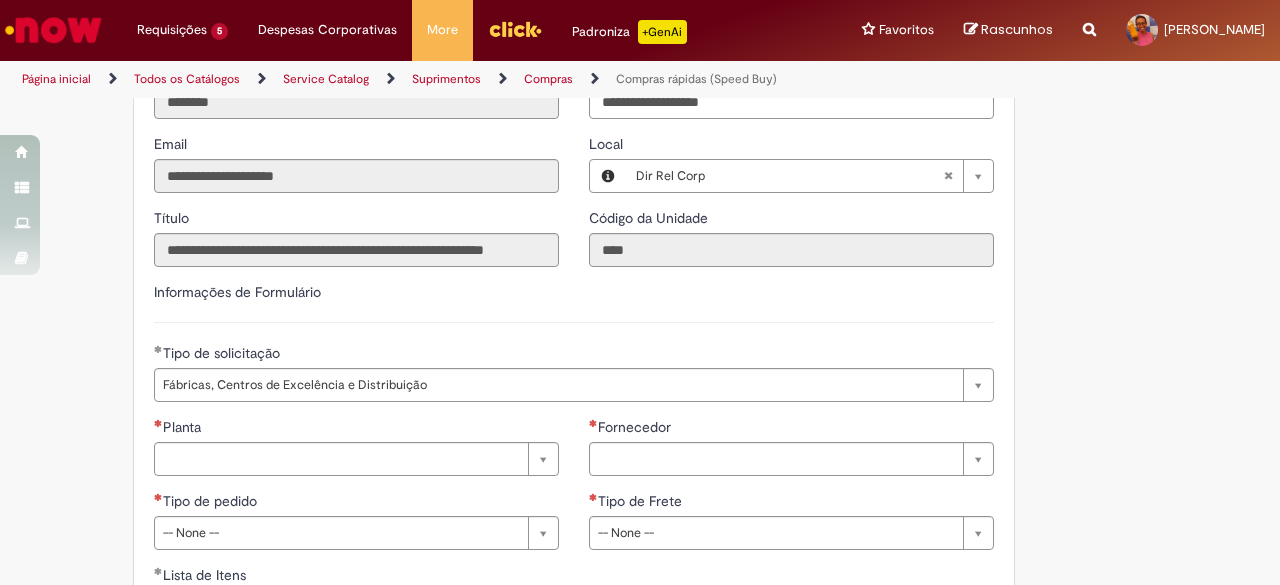 click on "**********" at bounding box center (574, 349) 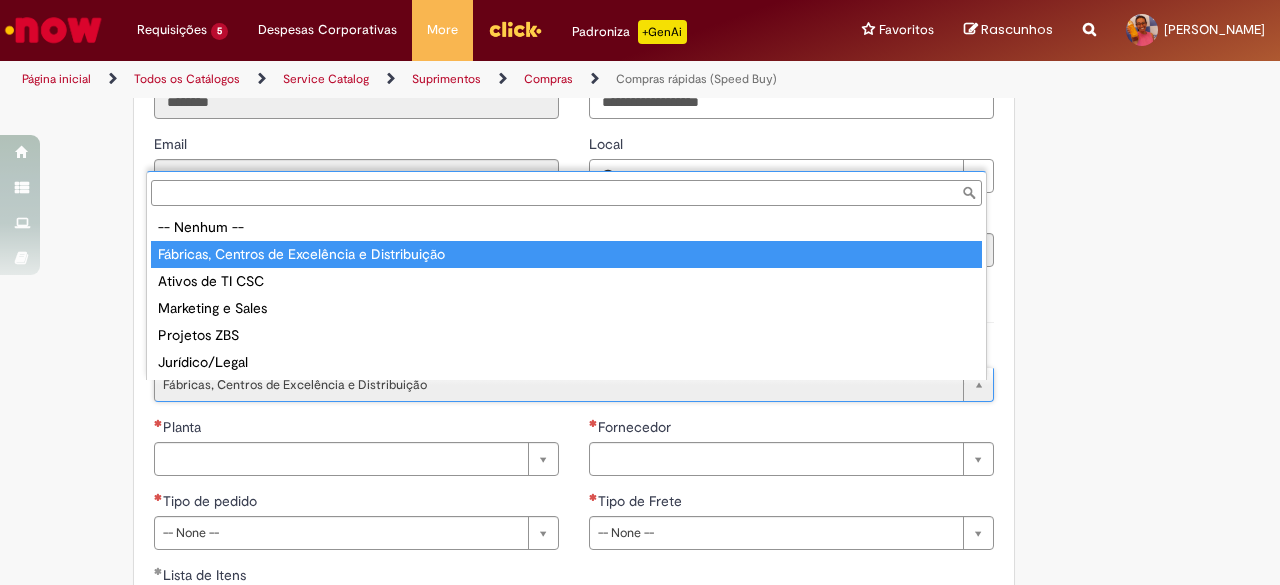 type on "**********" 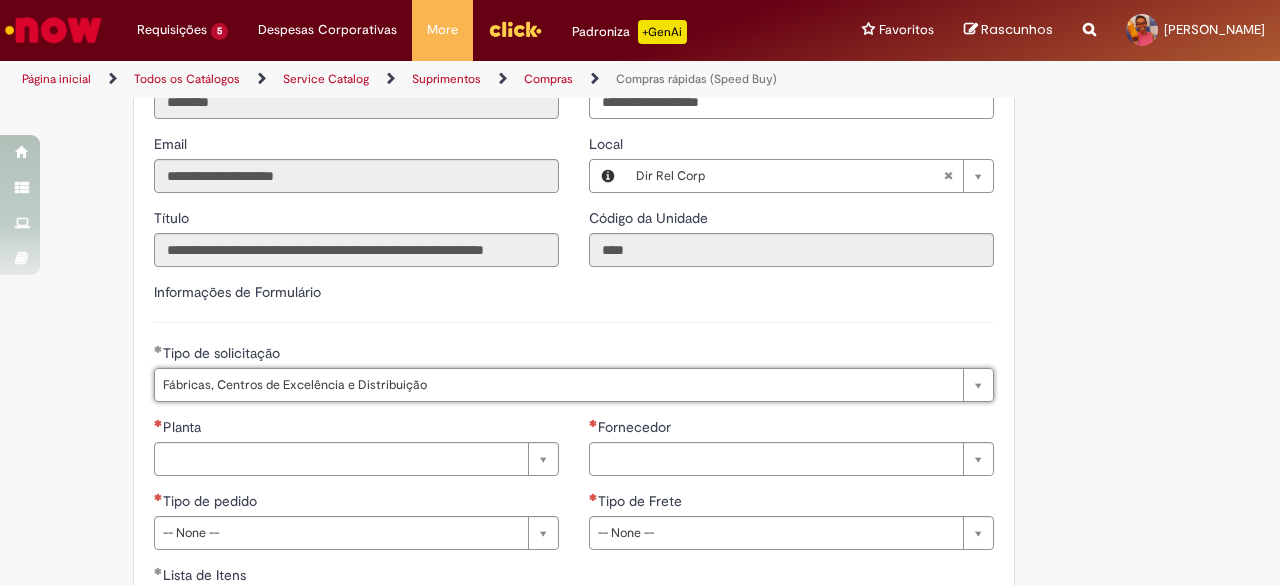 scroll, scrollTop: 0, scrollLeft: 288, axis: horizontal 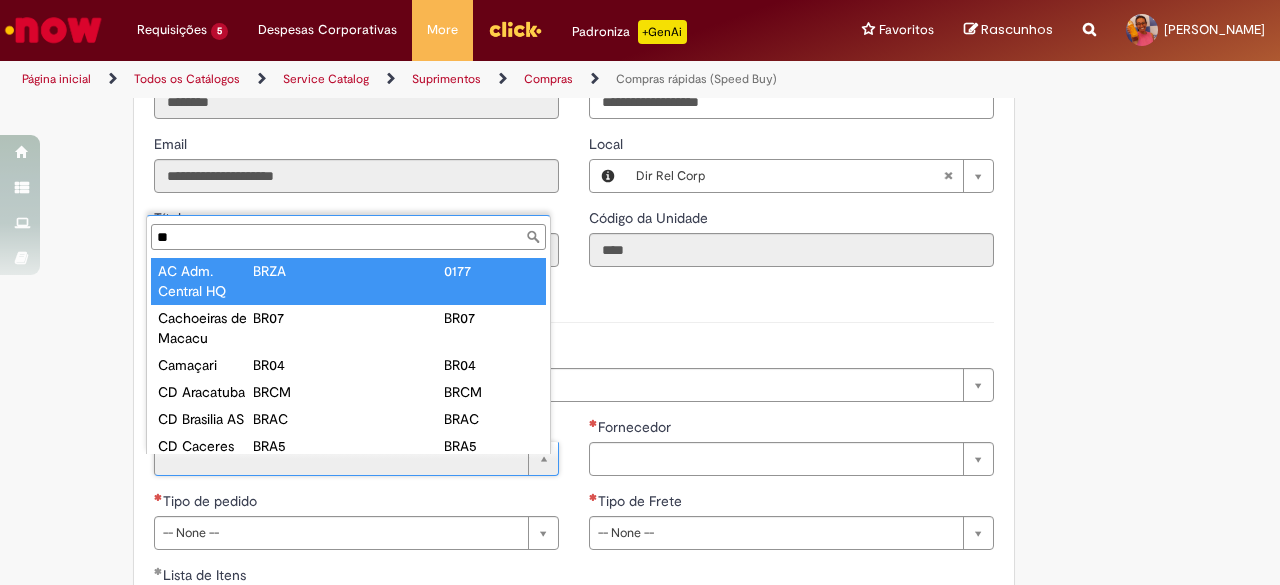type on "**" 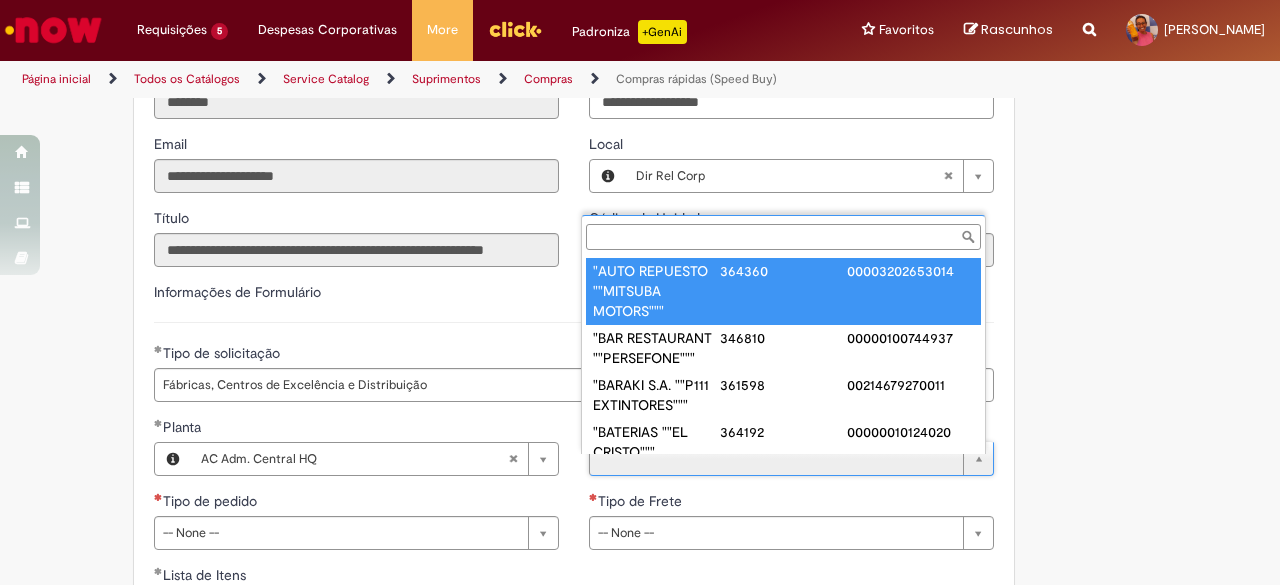 scroll, scrollTop: 8, scrollLeft: 0, axis: vertical 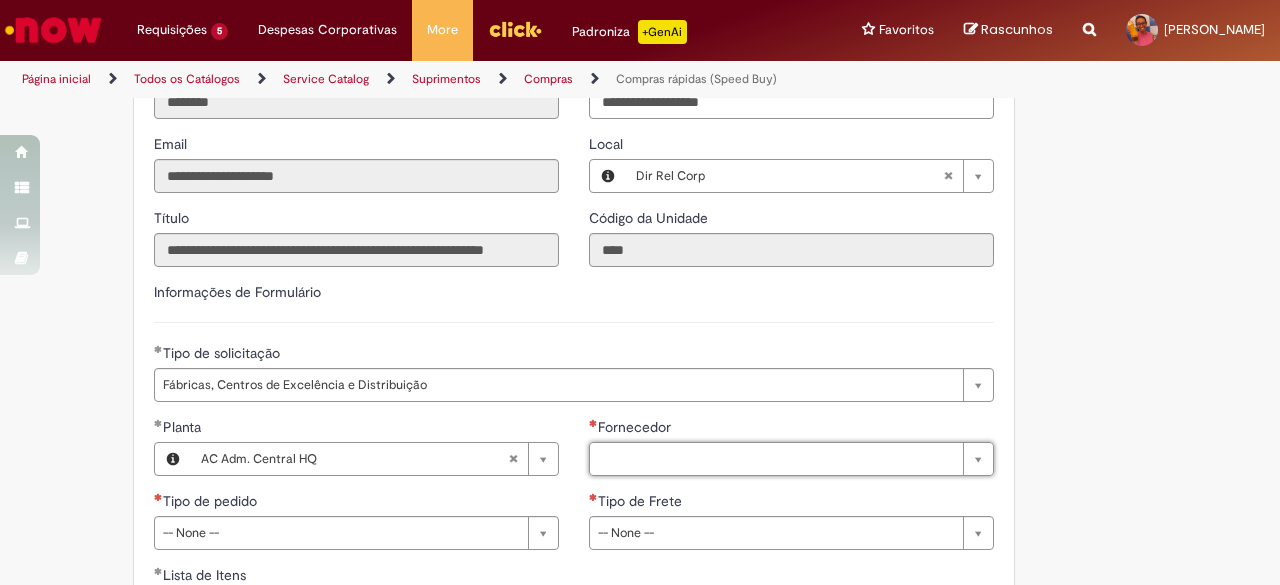 click at bounding box center (53, 30) 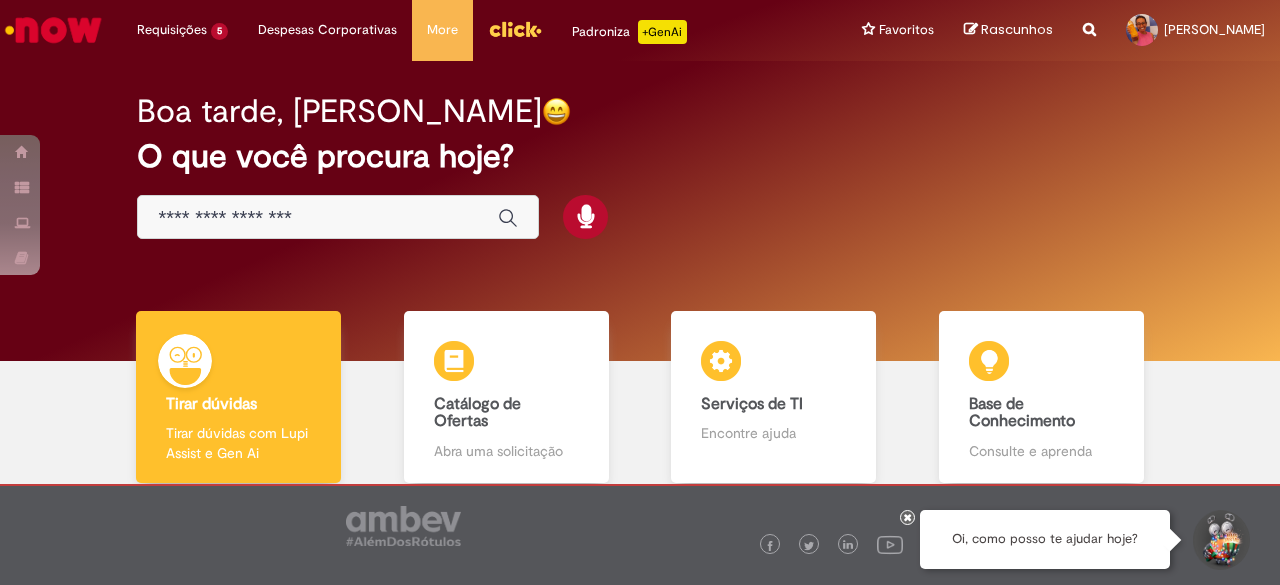 scroll, scrollTop: 0, scrollLeft: 0, axis: both 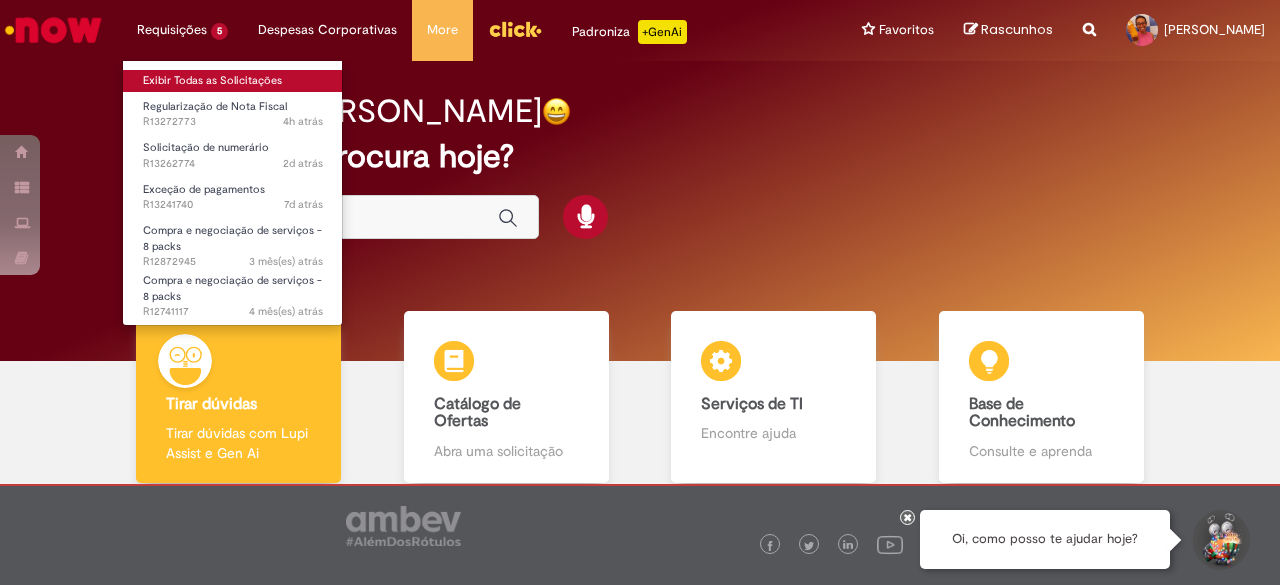 click on "Exibir Todas as Solicitações" at bounding box center [233, 81] 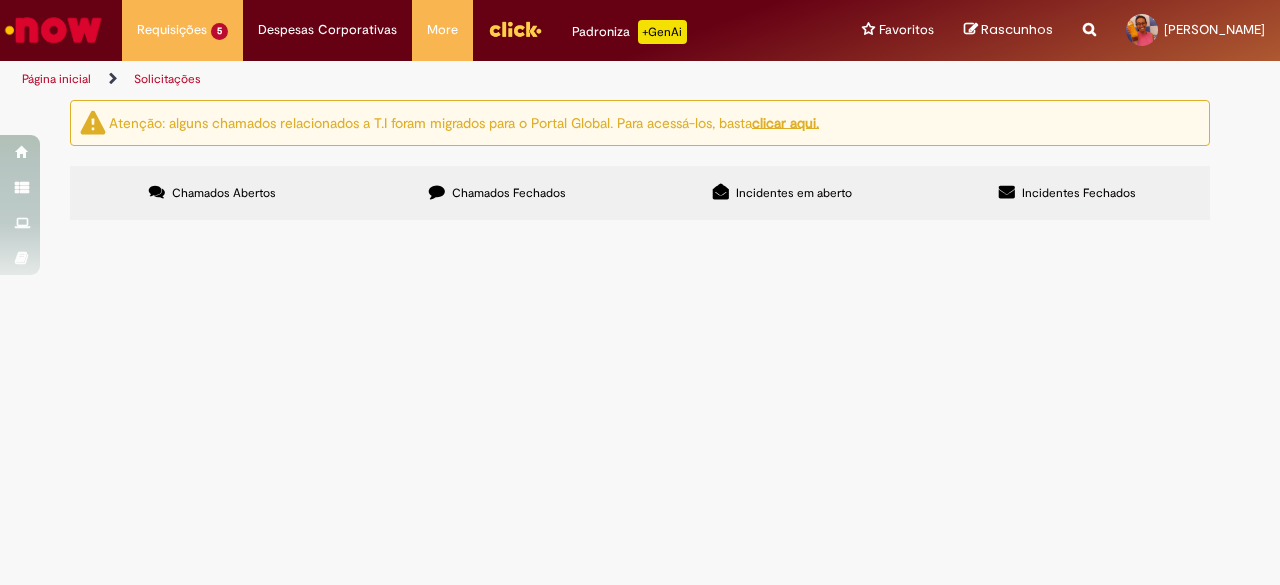 click on "Chamados Fechados" at bounding box center [509, 193] 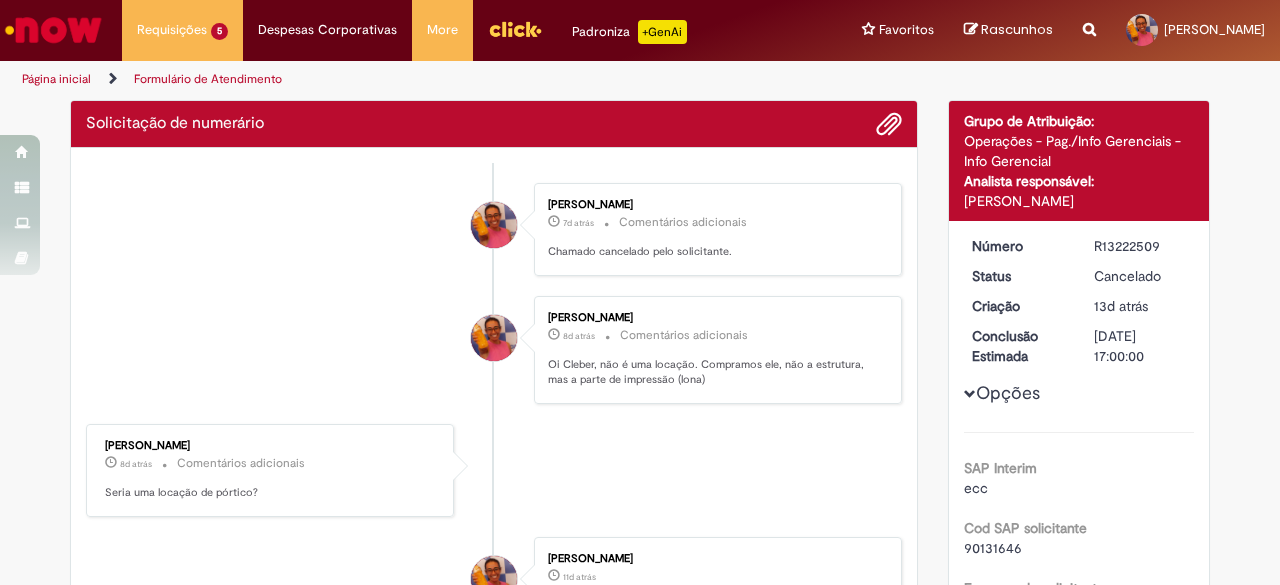 click on "Roberta De Sant Anna Teixeira Siston
8d atrás 8 dias atrás     Comentários adicionais
Oi Cleber, não é uma locação. Compramos ele, não a estrutura, mas a parte de impressão (lona)" at bounding box center (494, 350) 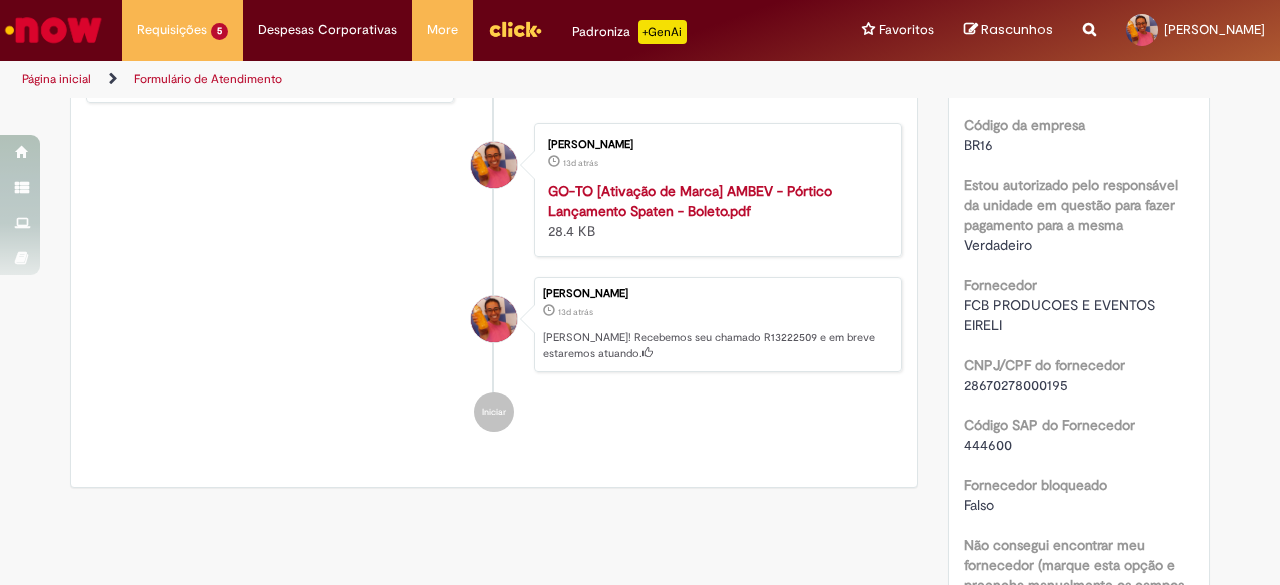 scroll, scrollTop: 1014, scrollLeft: 0, axis: vertical 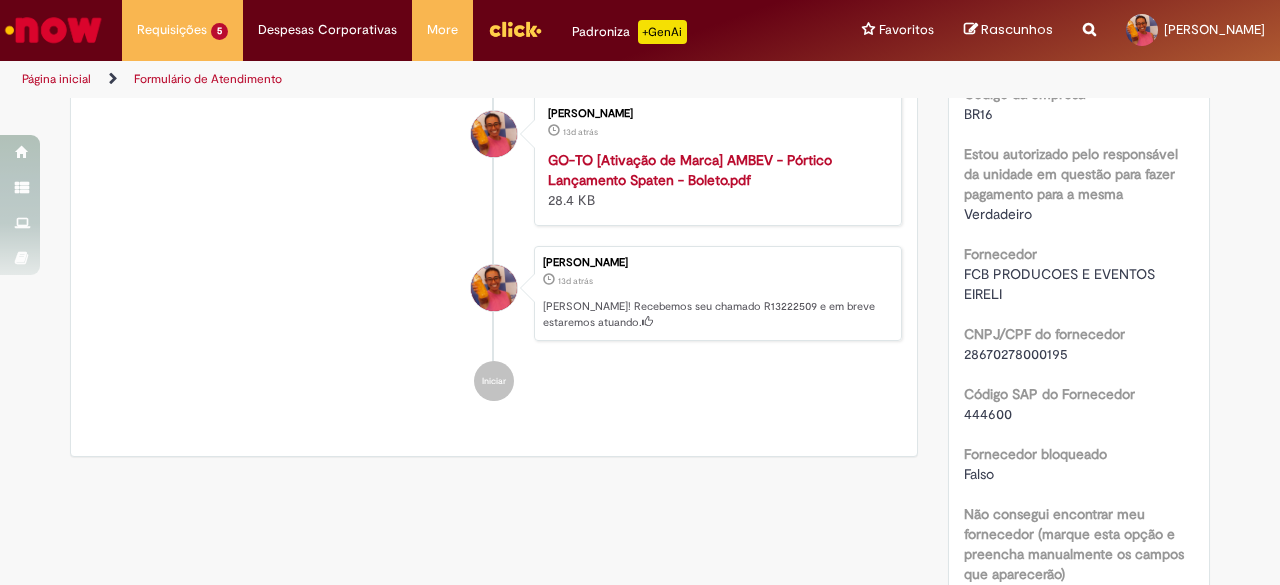 click at bounding box center (53, 30) 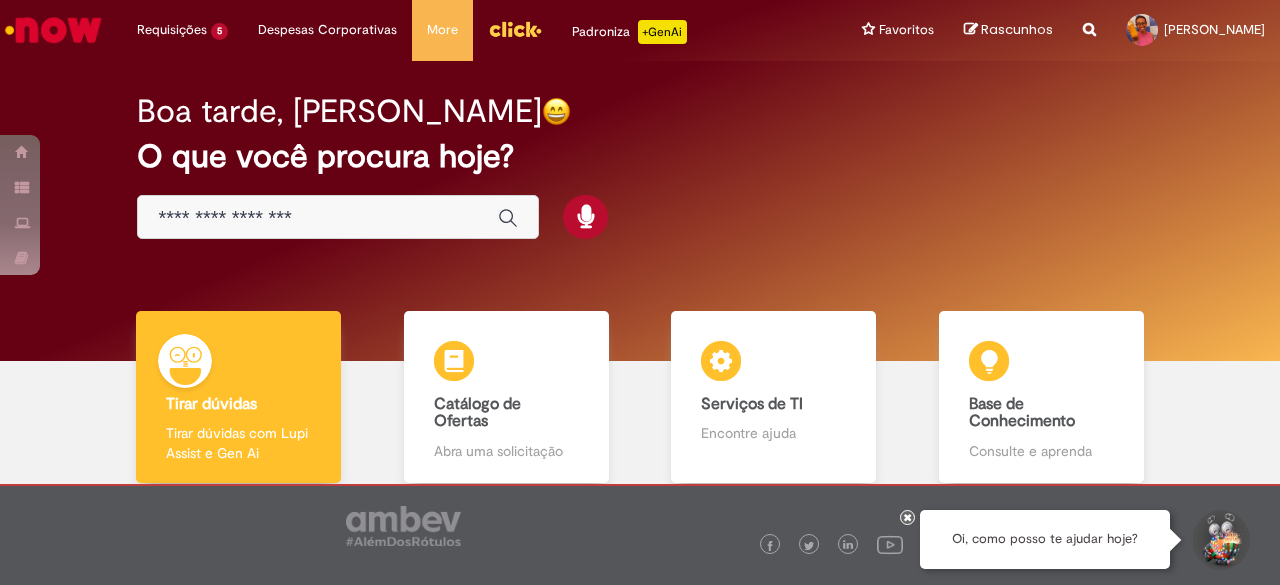 scroll, scrollTop: 0, scrollLeft: 0, axis: both 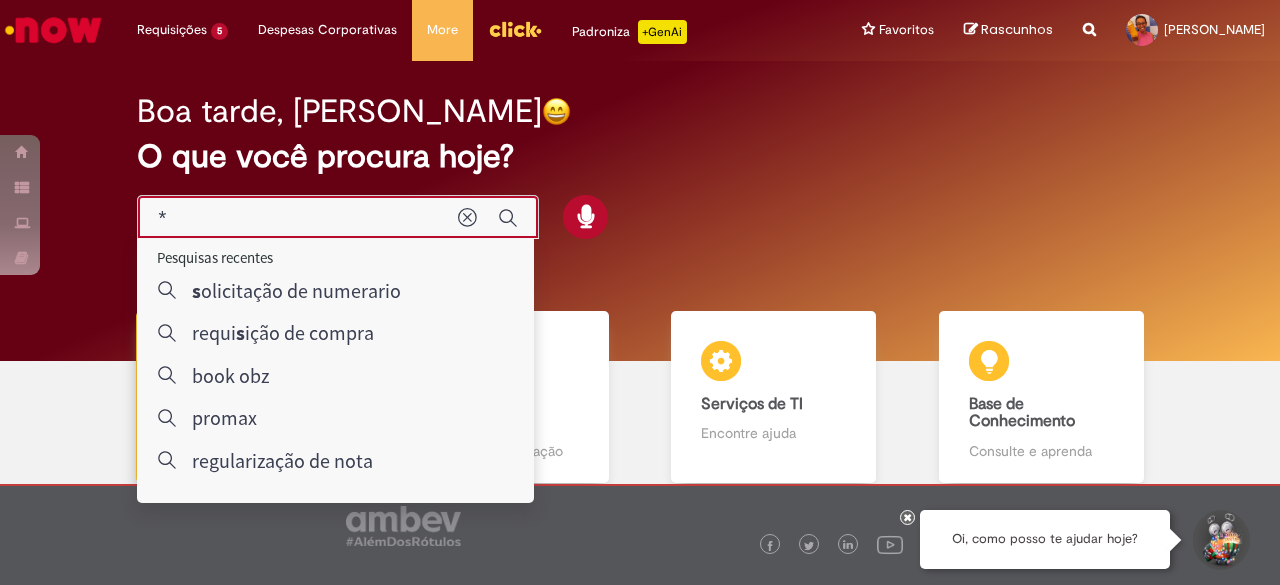 type on "**" 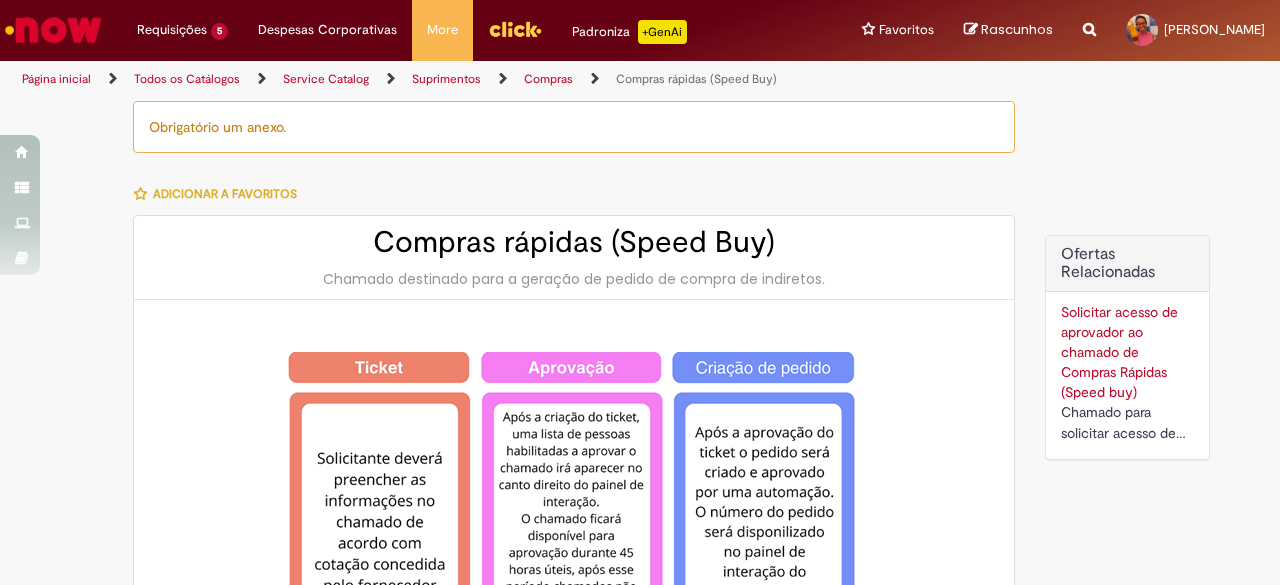 type on "********" 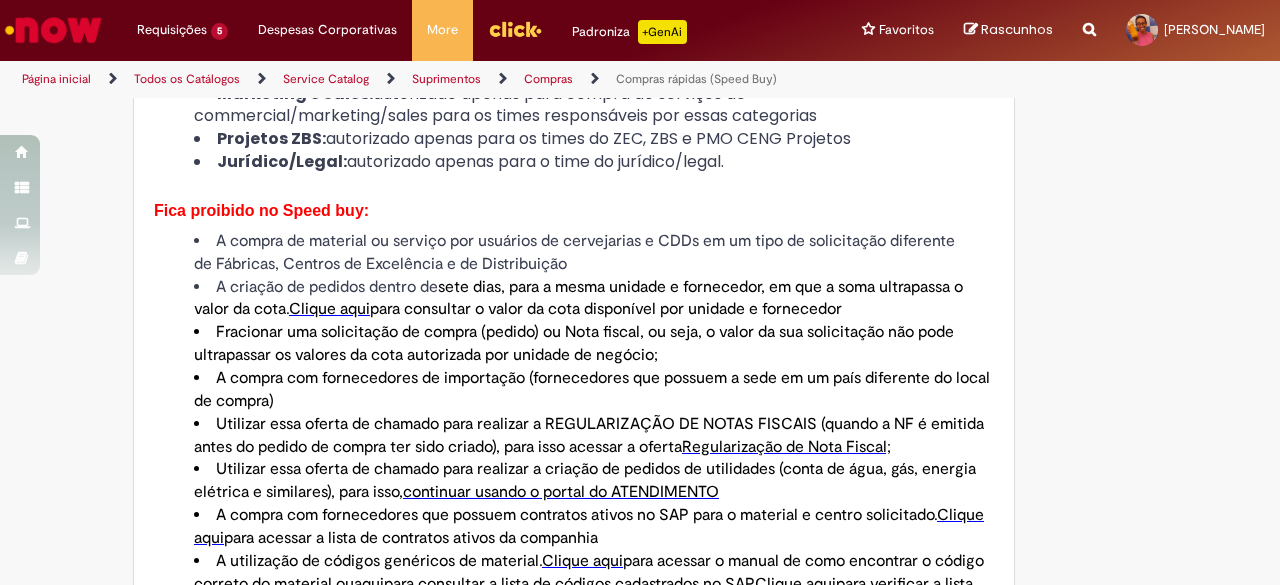 type on "**********" 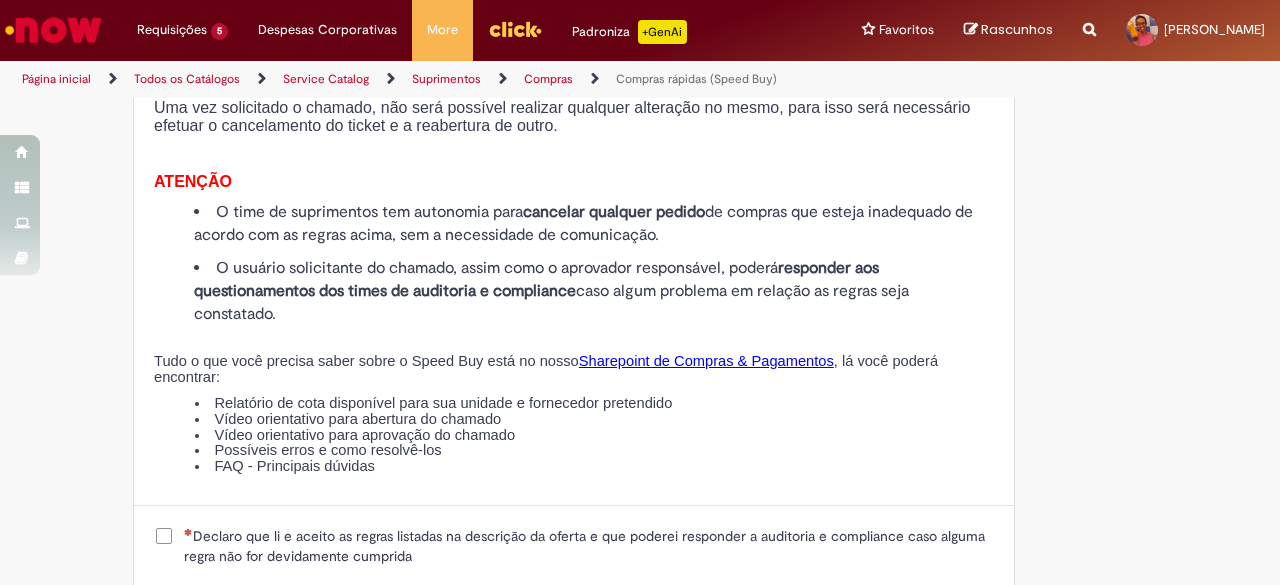 scroll, scrollTop: 2400, scrollLeft: 0, axis: vertical 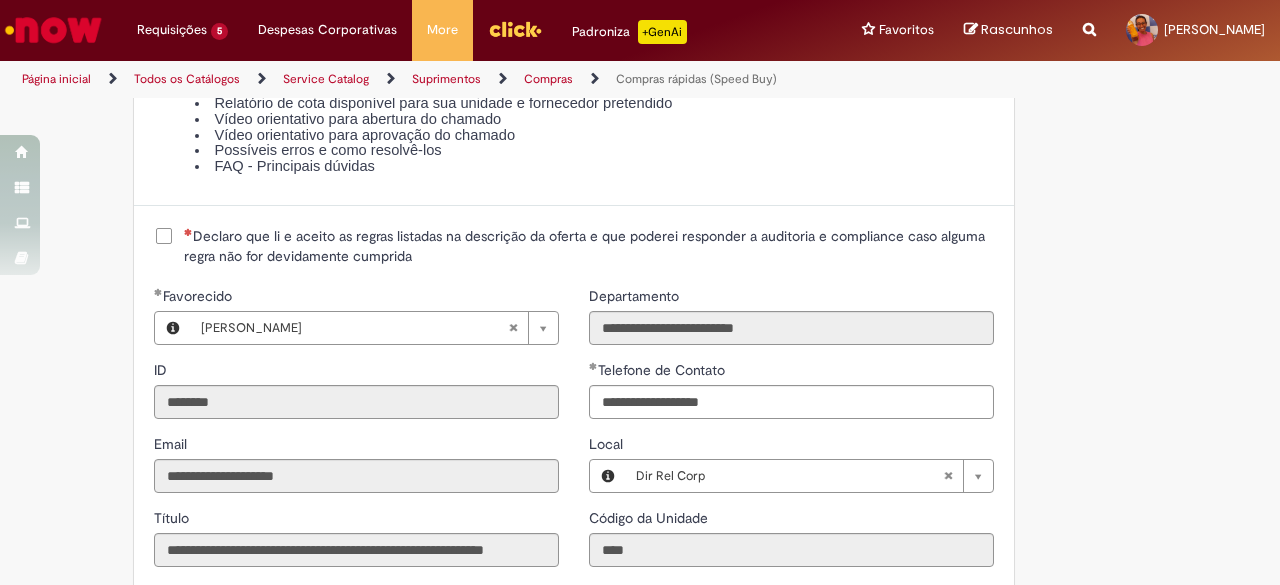 click on "Declaro que li e aceito as regras listadas na descrição da oferta e que poderei responder a auditoria e compliance caso alguma regra não for devidamente cumprida" at bounding box center (589, 246) 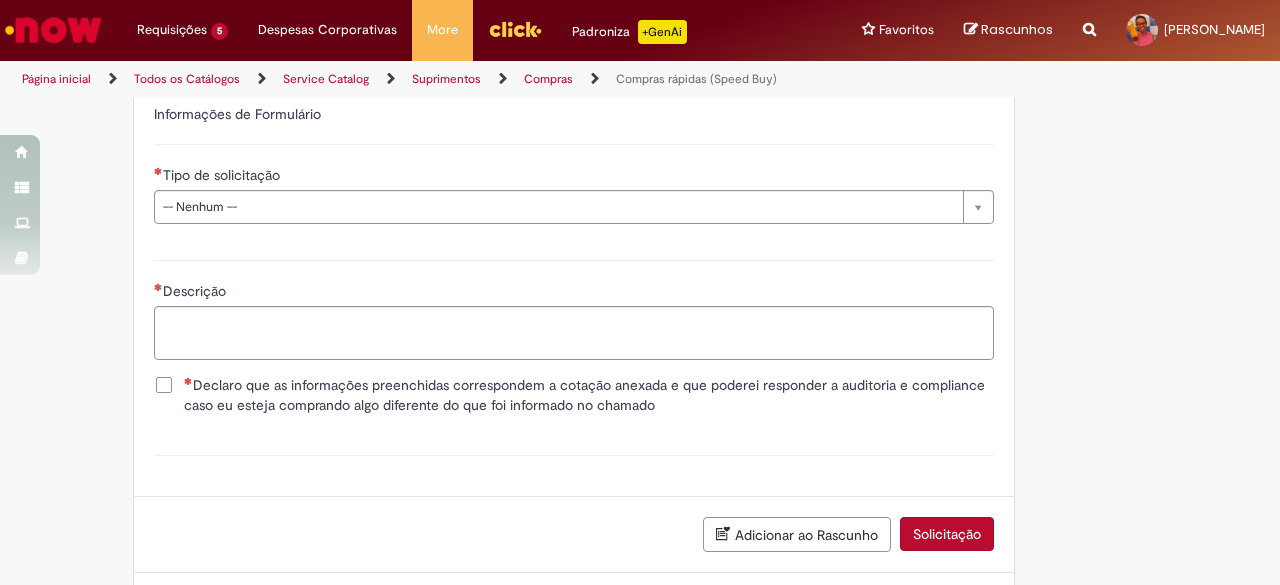 scroll, scrollTop: 2678, scrollLeft: 0, axis: vertical 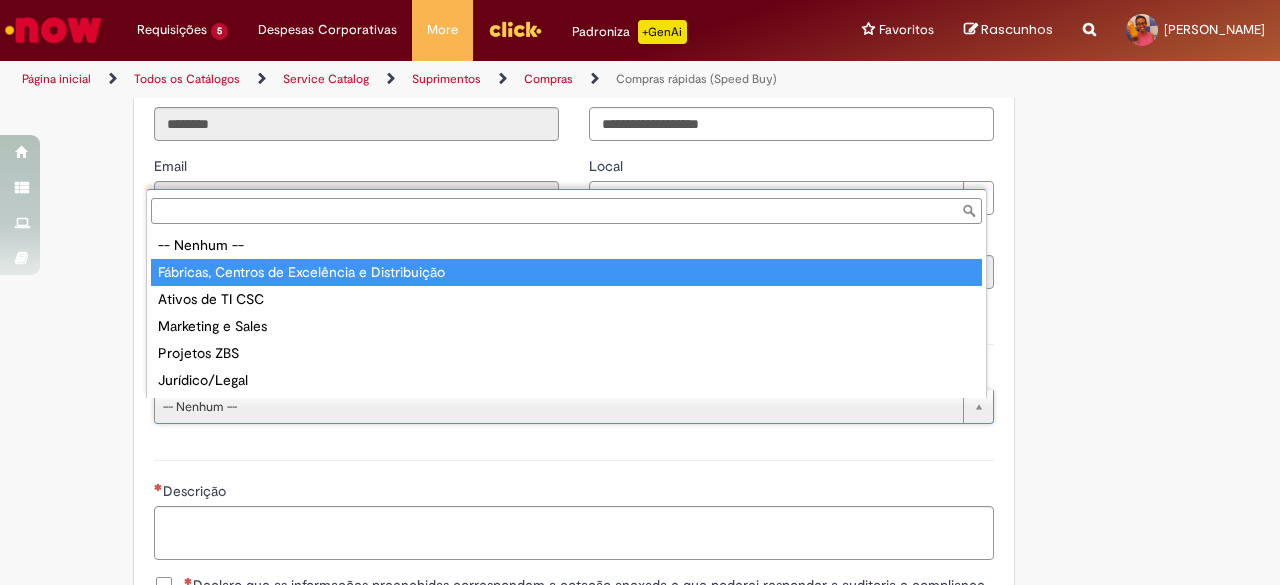 type on "**********" 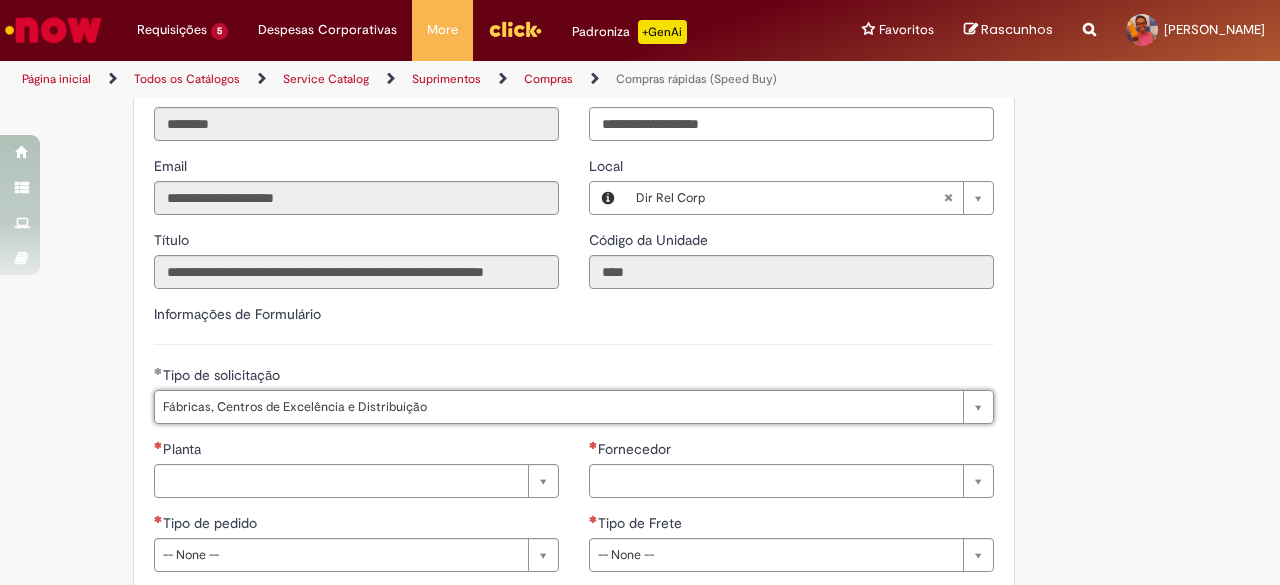 click on "**********" at bounding box center (574, 371) 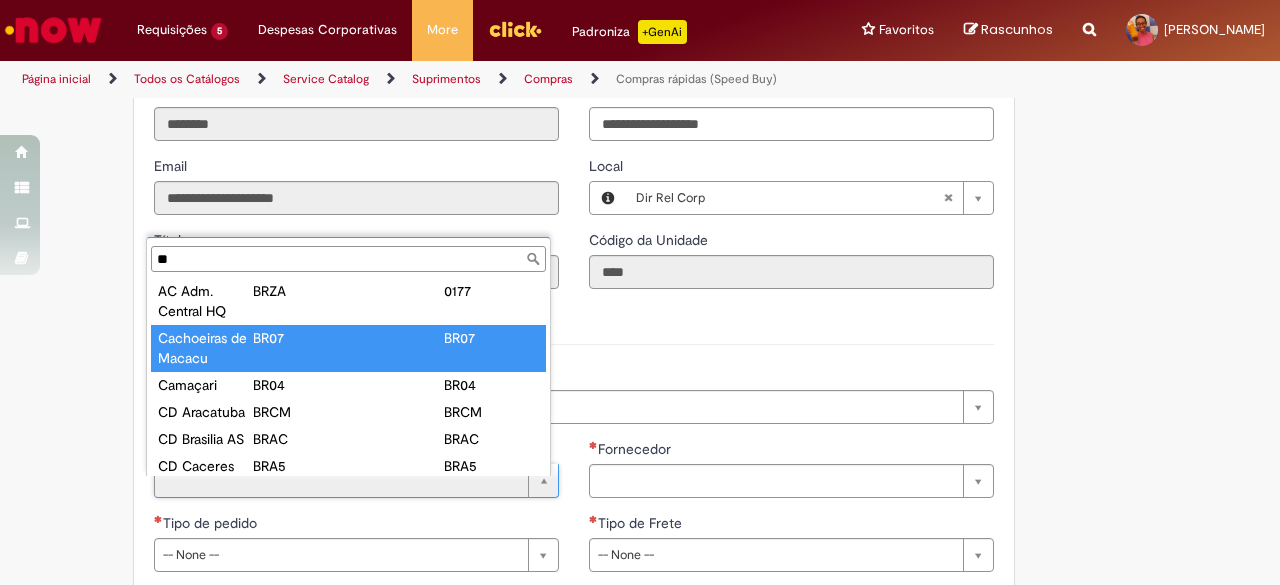 scroll, scrollTop: 0, scrollLeft: 0, axis: both 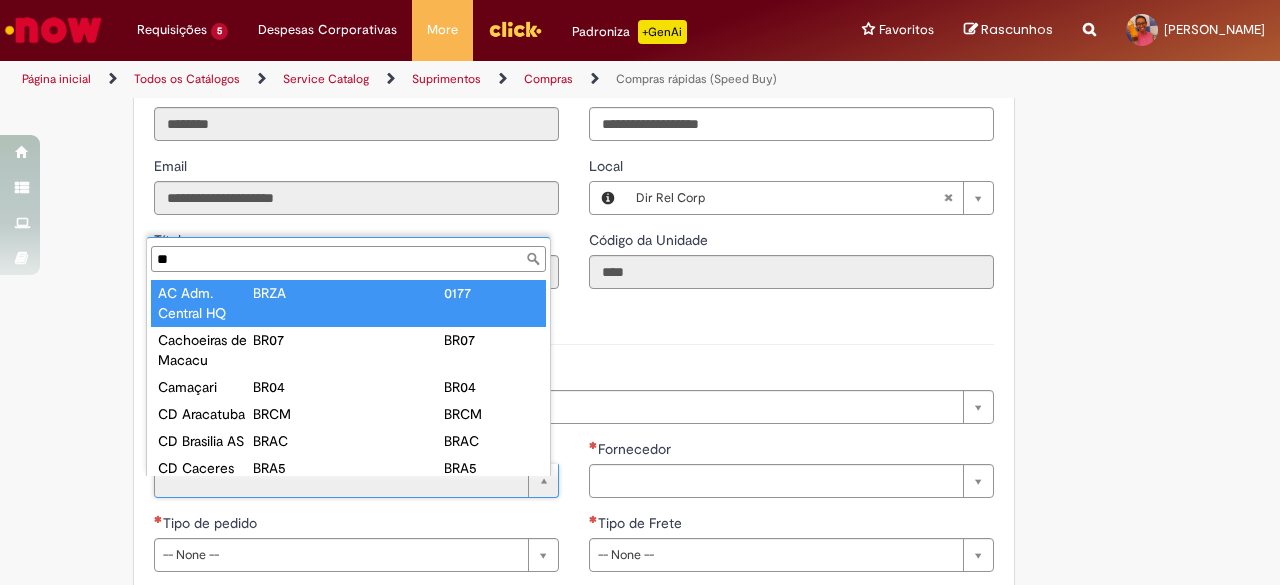type on "**" 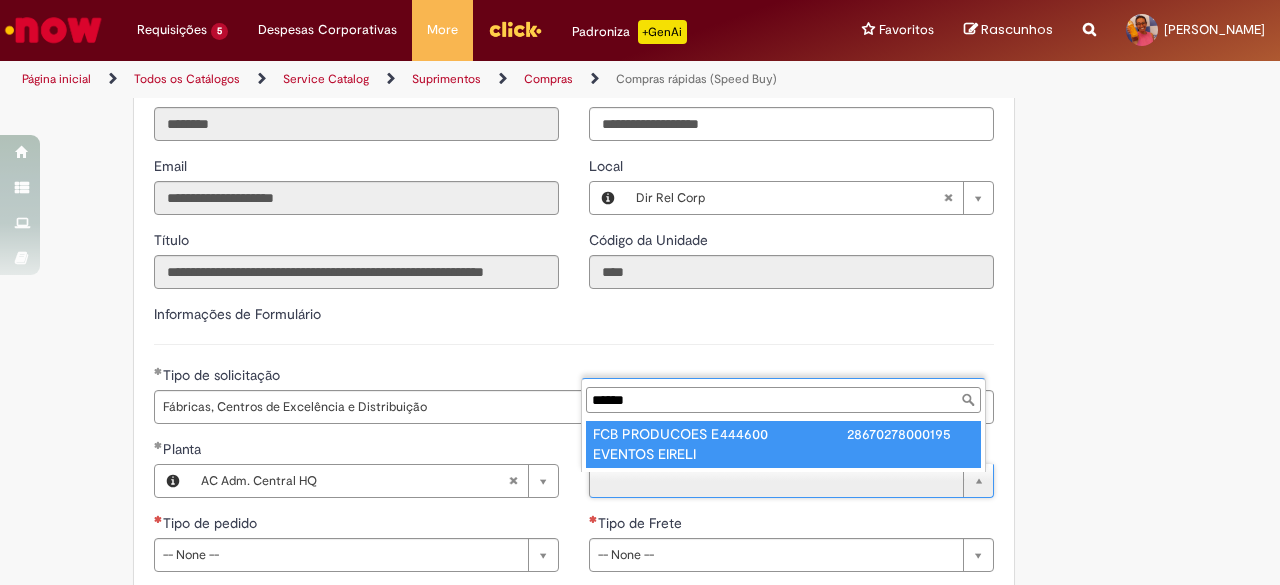 type on "******" 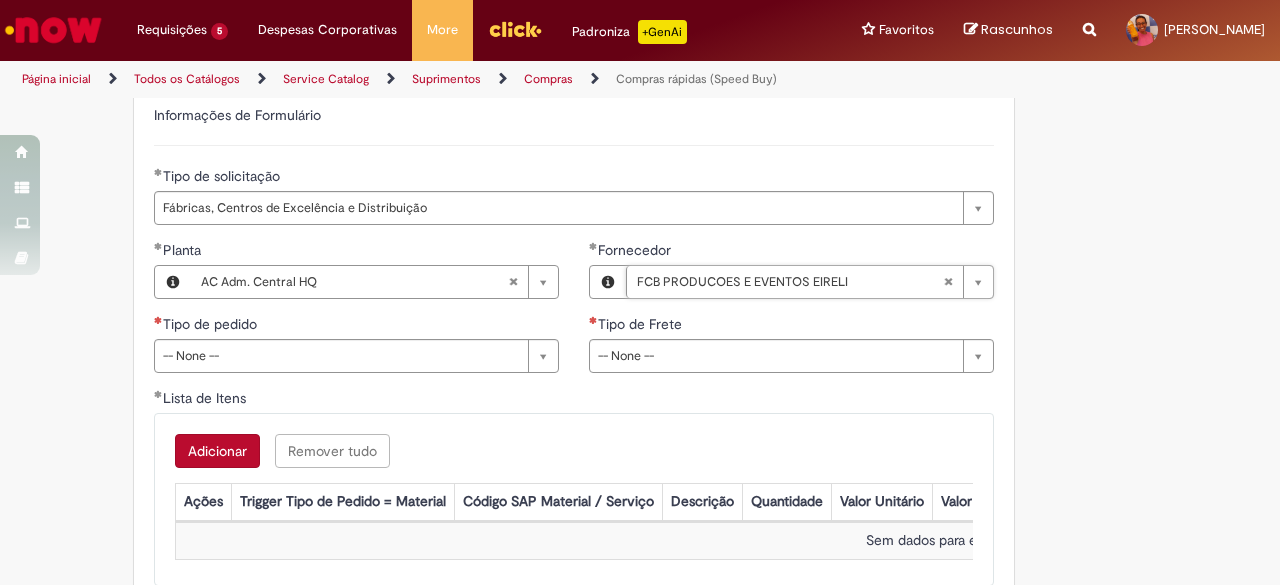 scroll, scrollTop: 2878, scrollLeft: 0, axis: vertical 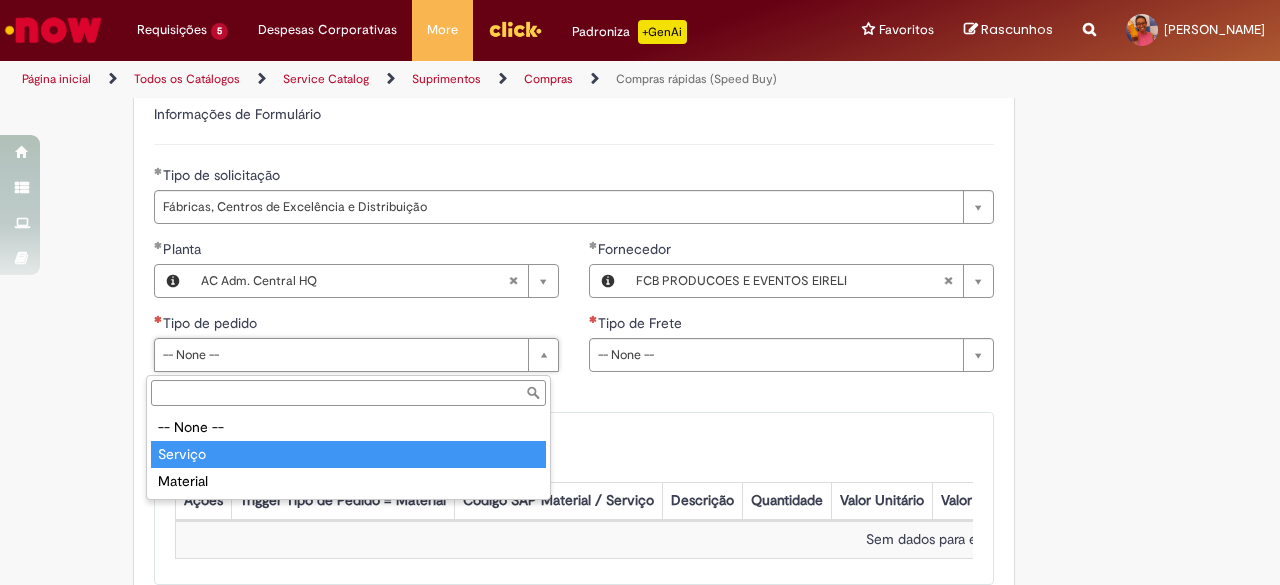 type on "*******" 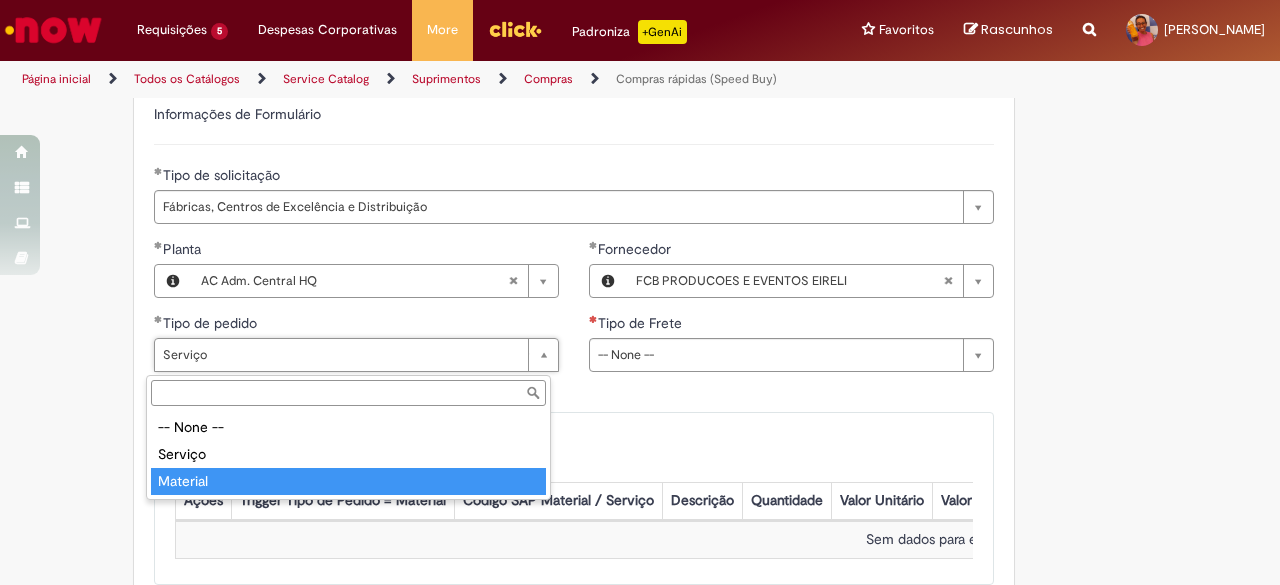 type on "********" 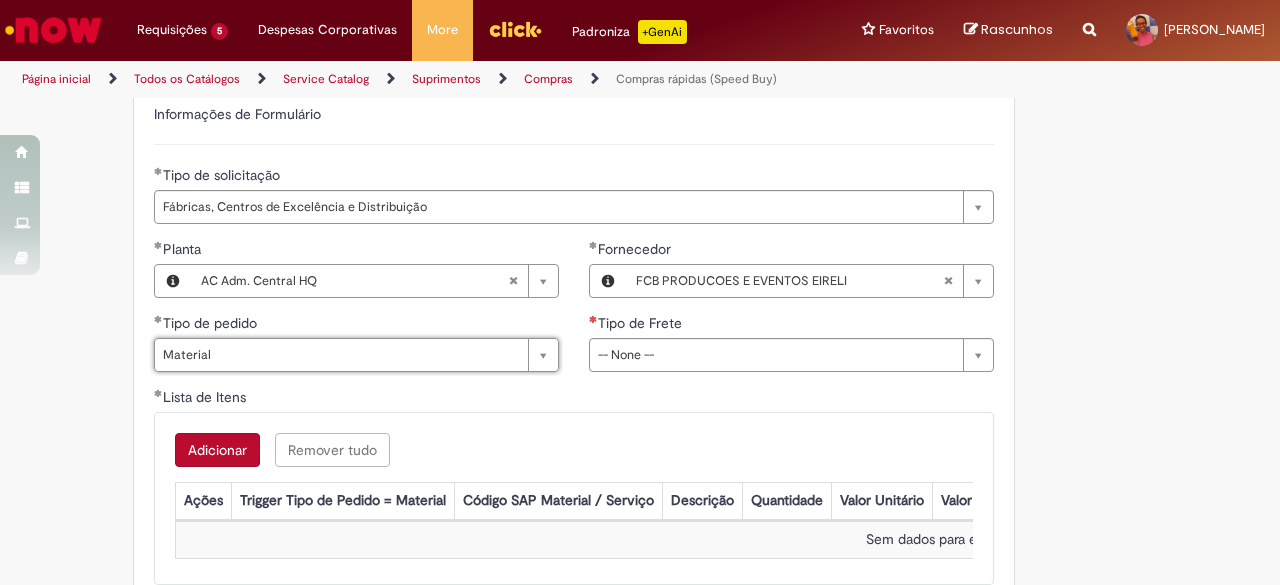 scroll, scrollTop: 0, scrollLeft: 46, axis: horizontal 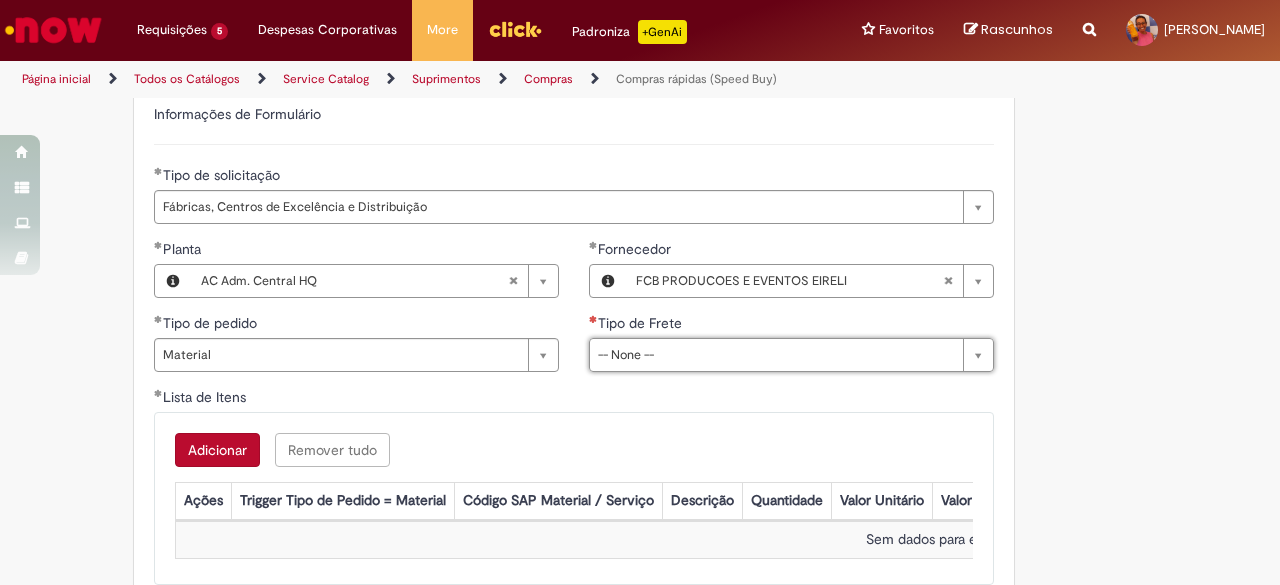 click on "Adicionar Remover tudo Lista de Itens Ações Trigger Tipo de Pedido = Material Código SAP Material / Serviço Descrição Quantidade Valor Unitário Valor Total Moeda Origem do Material Código NCM Conta contábil Método de Pagamento Ordem de Serviço Sem dados para exibir" at bounding box center [574, 498] 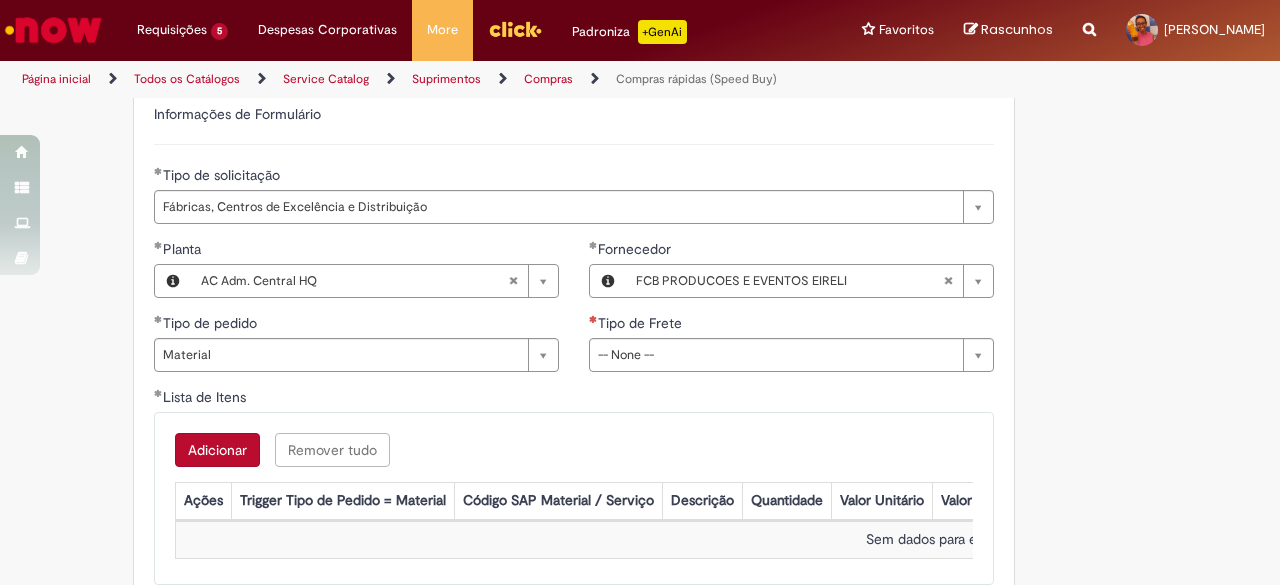 click on "Tipo de Frete" at bounding box center (791, 325) 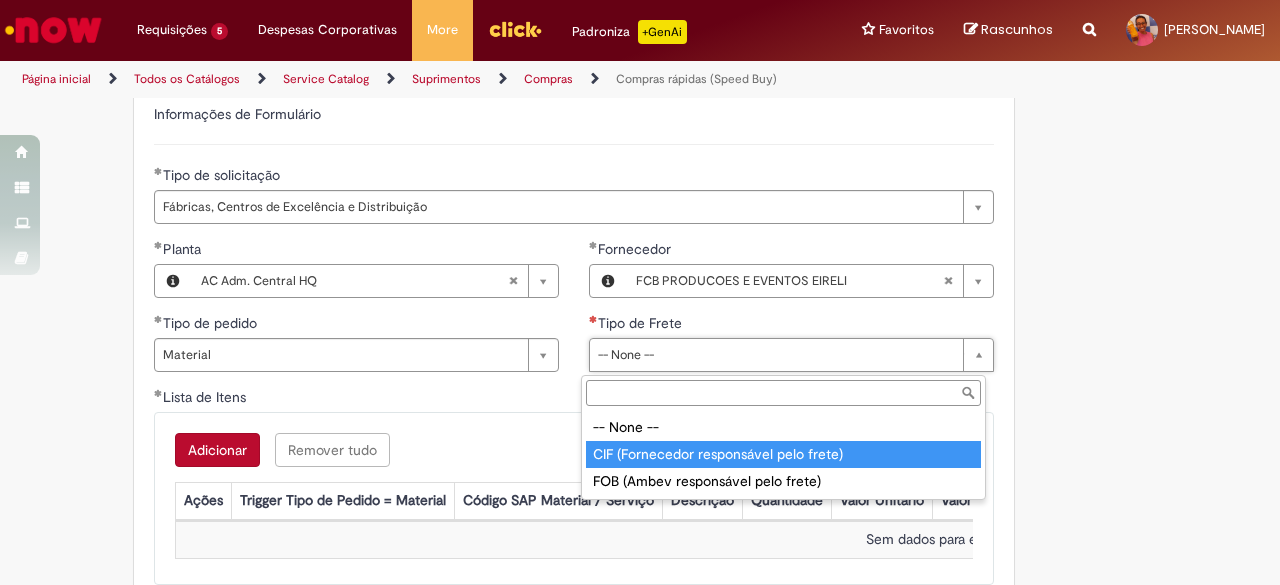 type on "**********" 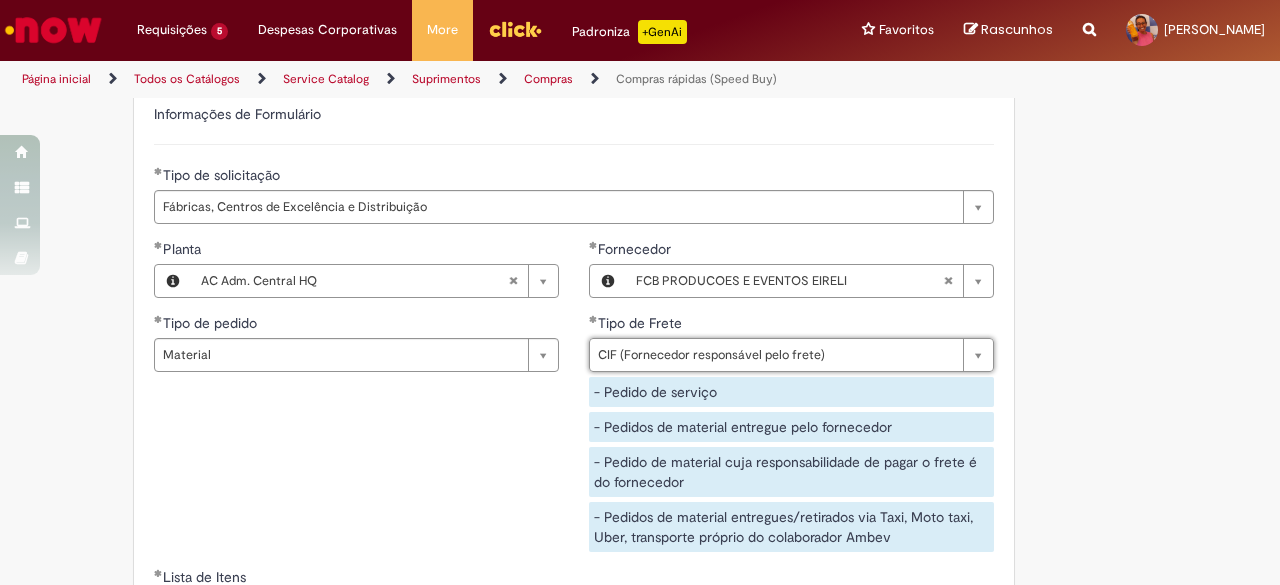 click on "**********" at bounding box center (574, 403) 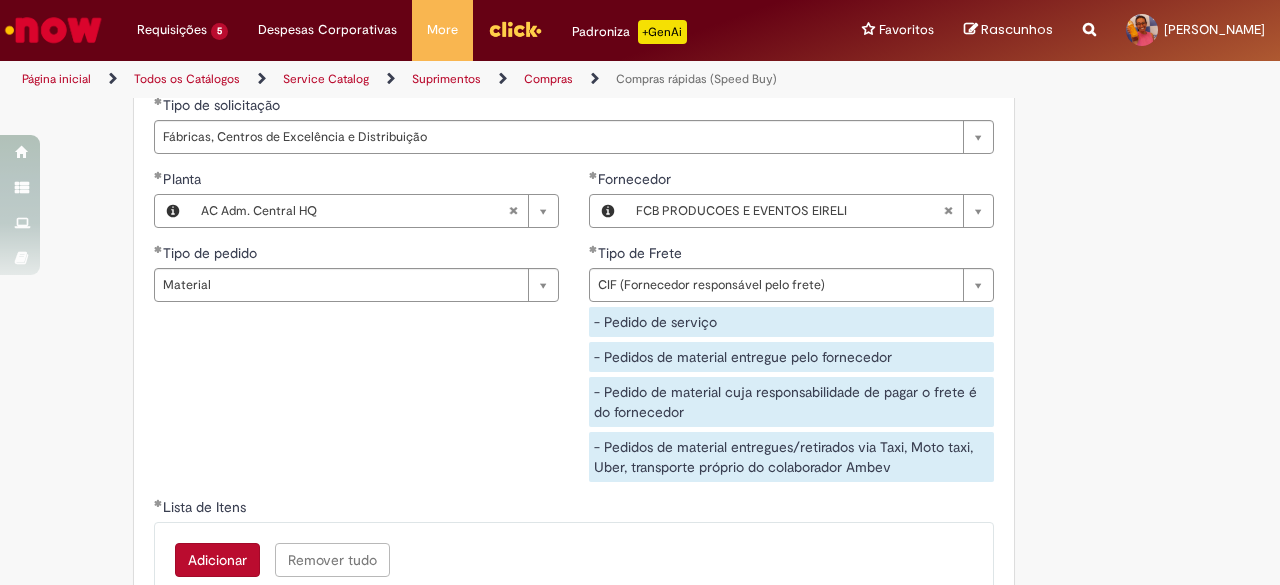 scroll, scrollTop: 3178, scrollLeft: 0, axis: vertical 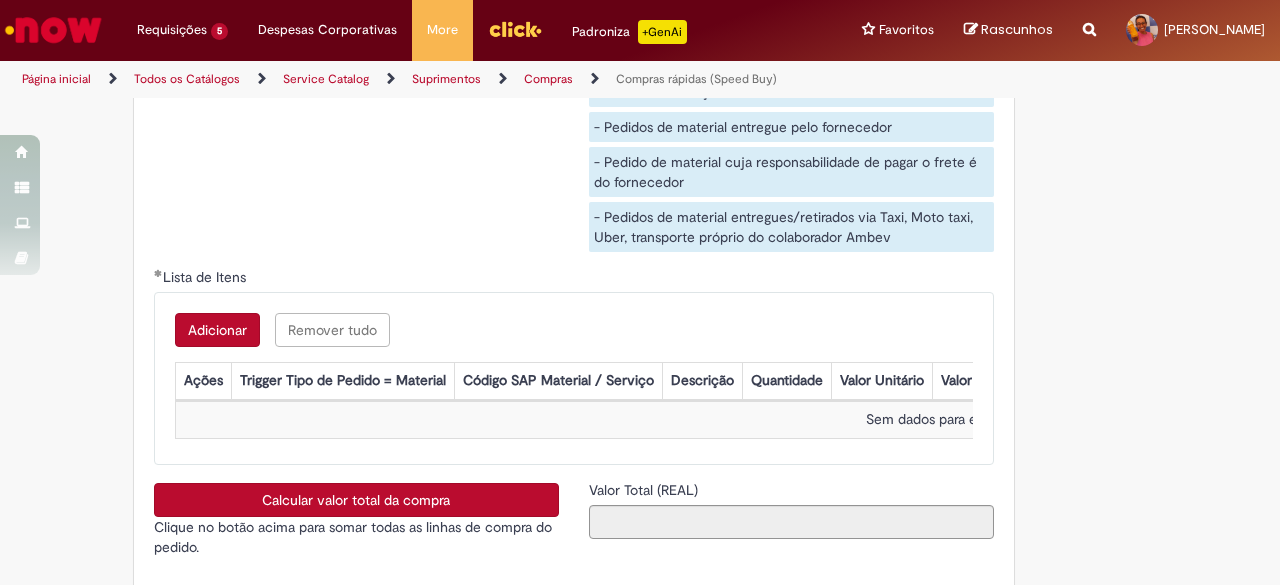 click on "Adicionar" at bounding box center [217, 330] 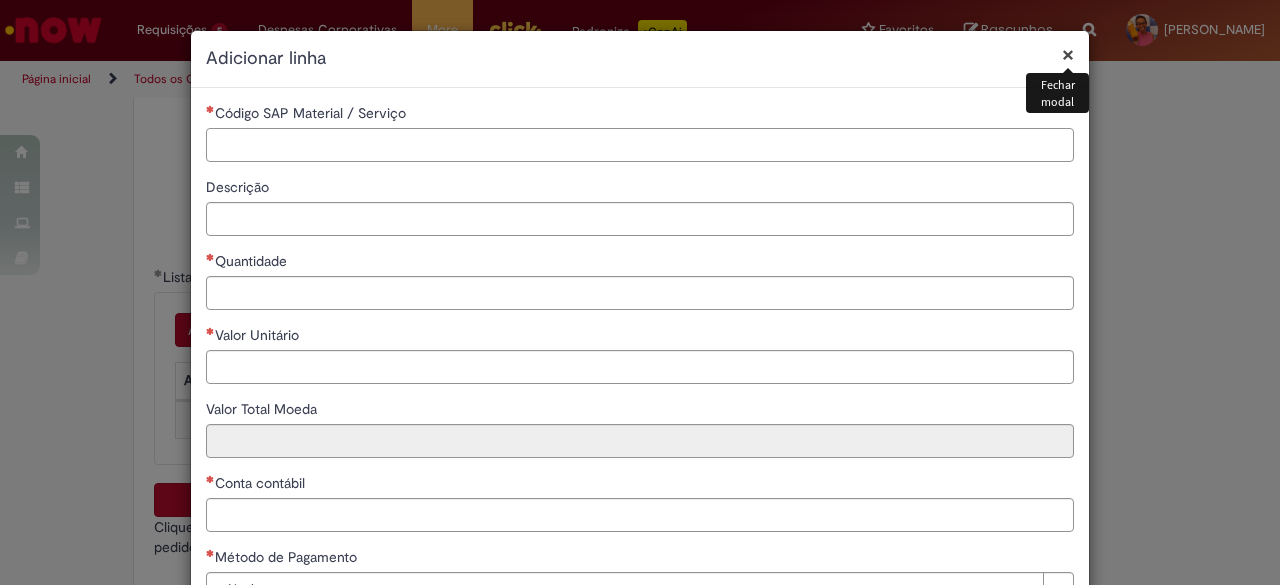 click on "Código SAP Material / Serviço" at bounding box center (640, 145) 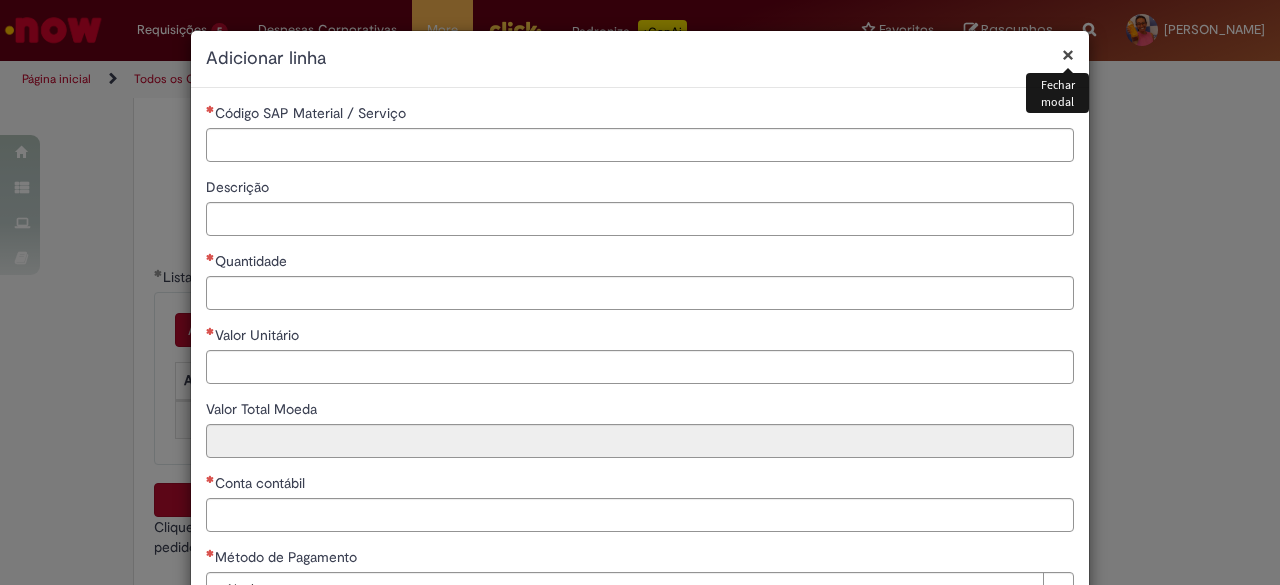 click on "×" at bounding box center (1068, 54) 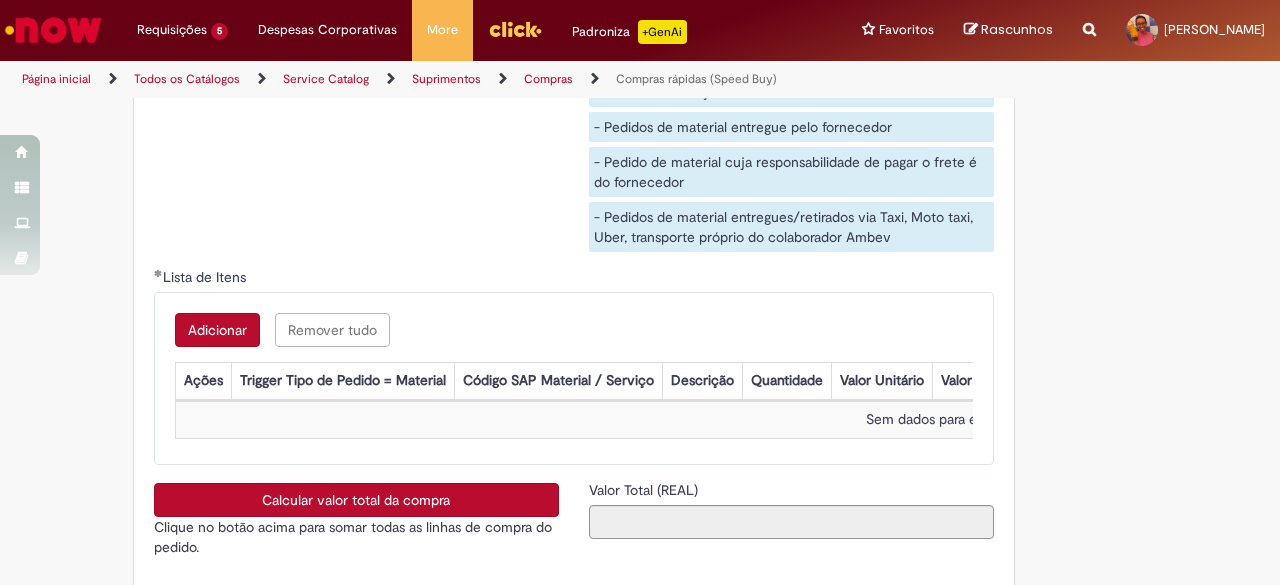 scroll, scrollTop: 2878, scrollLeft: 0, axis: vertical 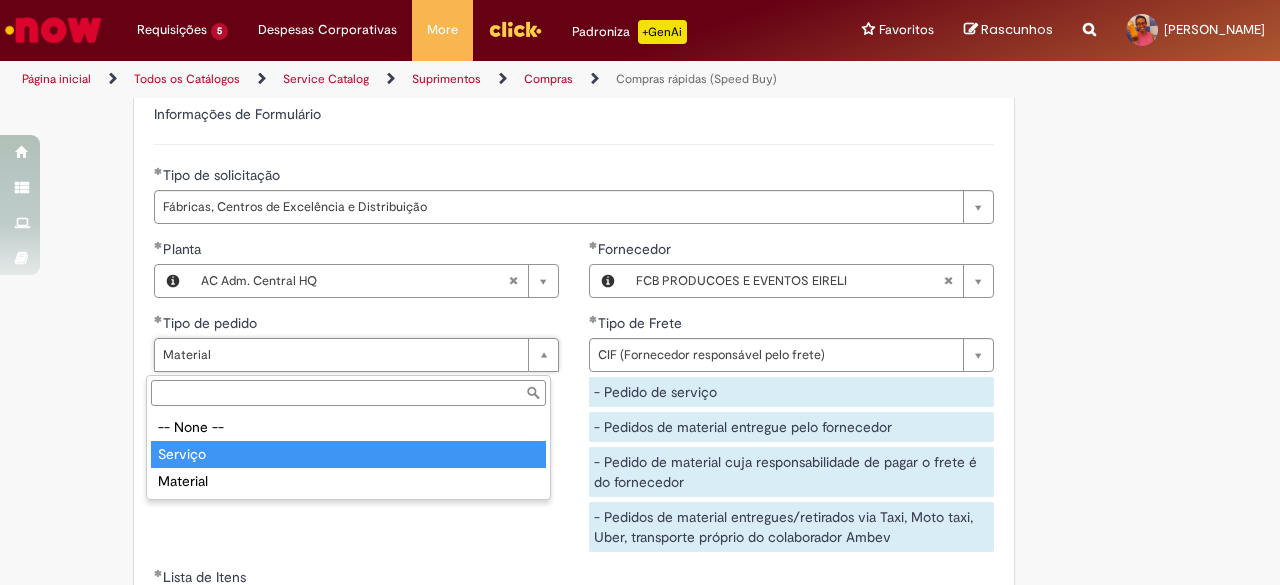 type on "*******" 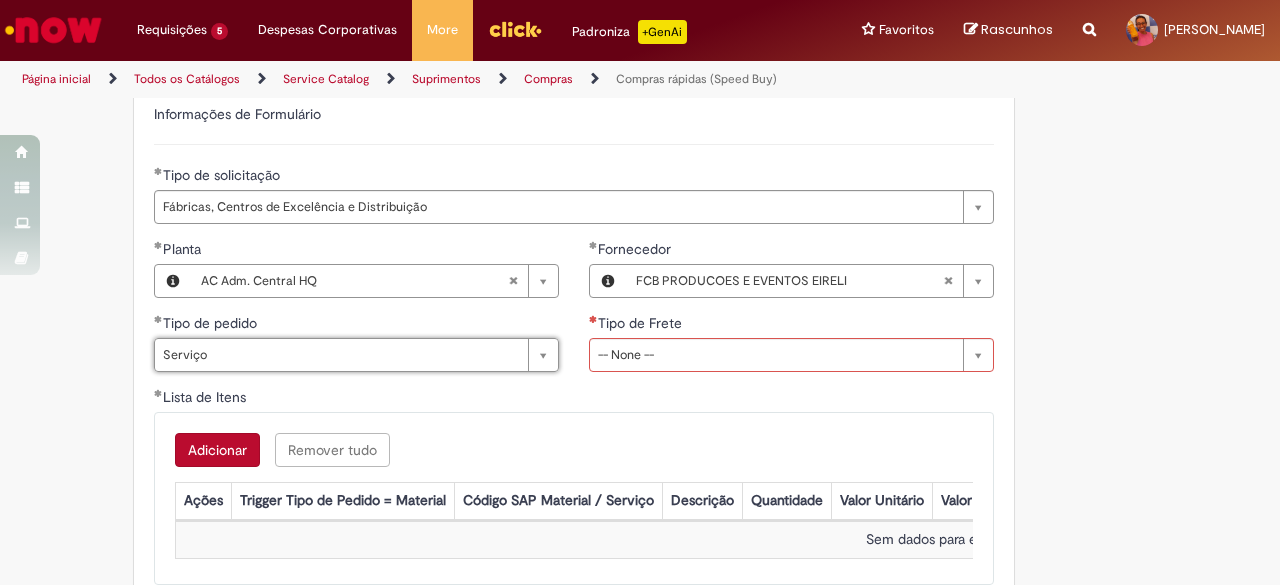 scroll, scrollTop: 0, scrollLeft: 46, axis: horizontal 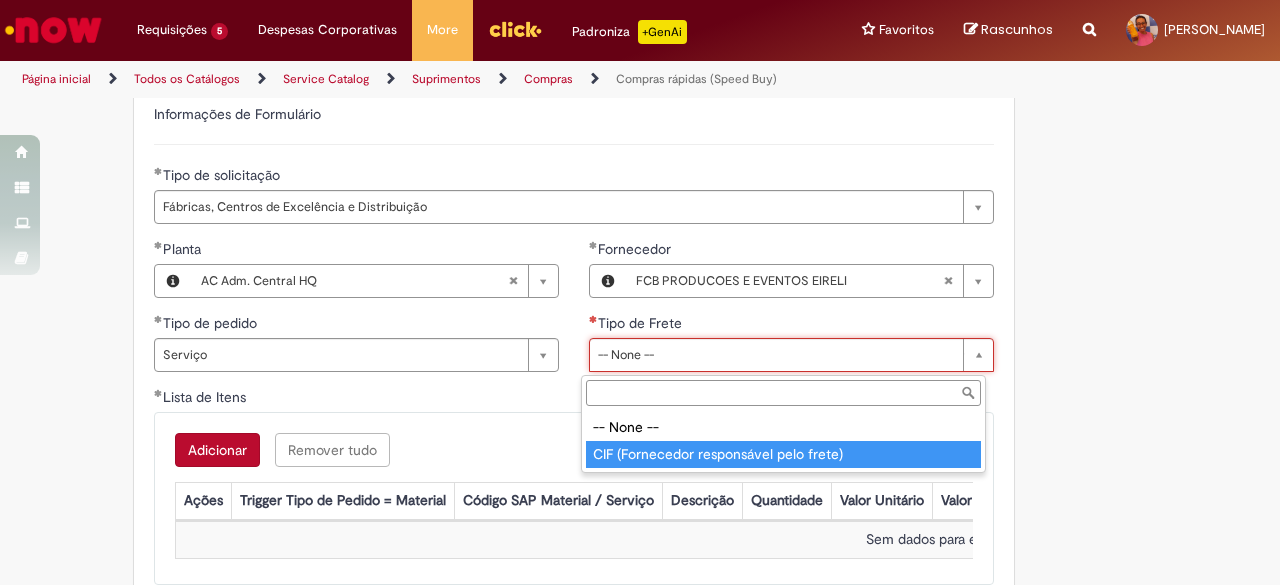 type on "**********" 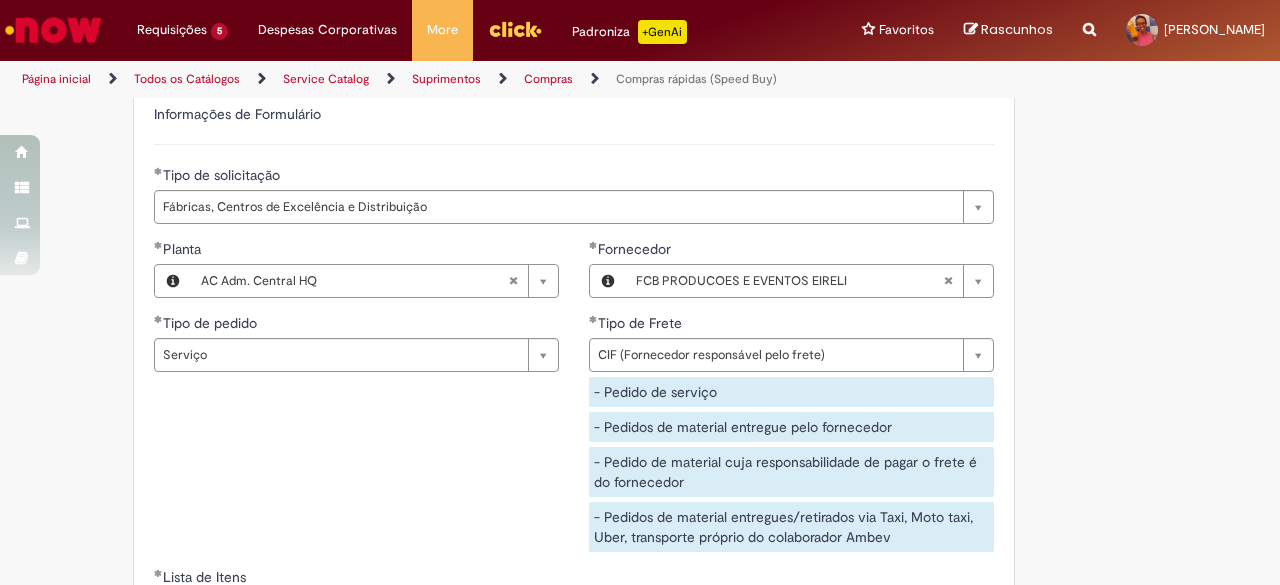click on "**********" at bounding box center (574, 403) 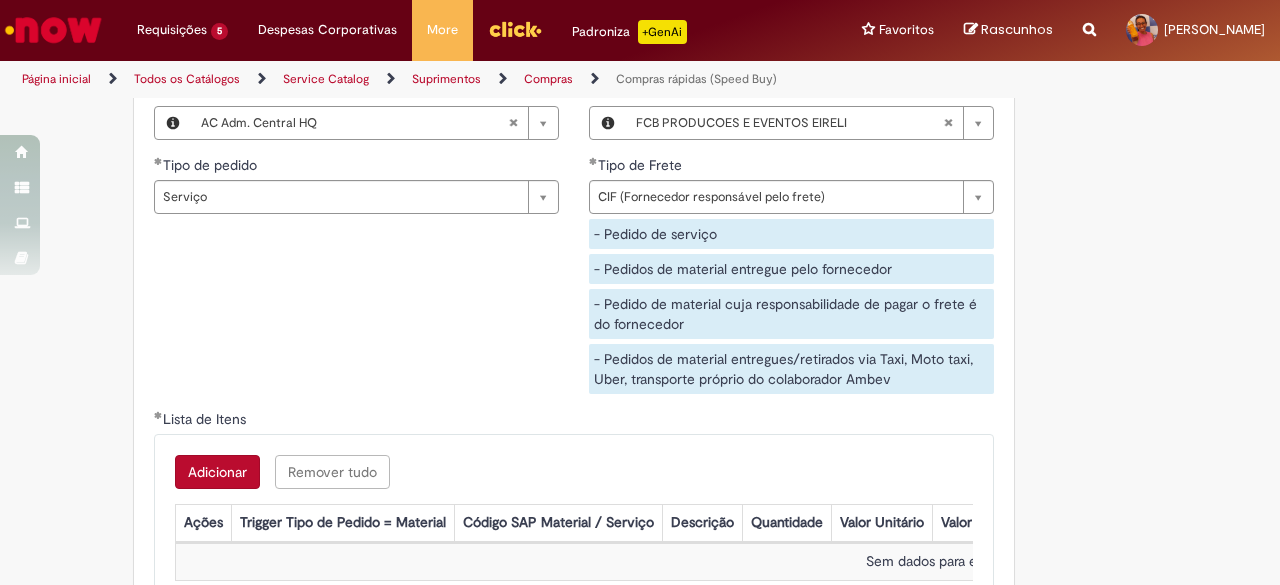 scroll, scrollTop: 3178, scrollLeft: 0, axis: vertical 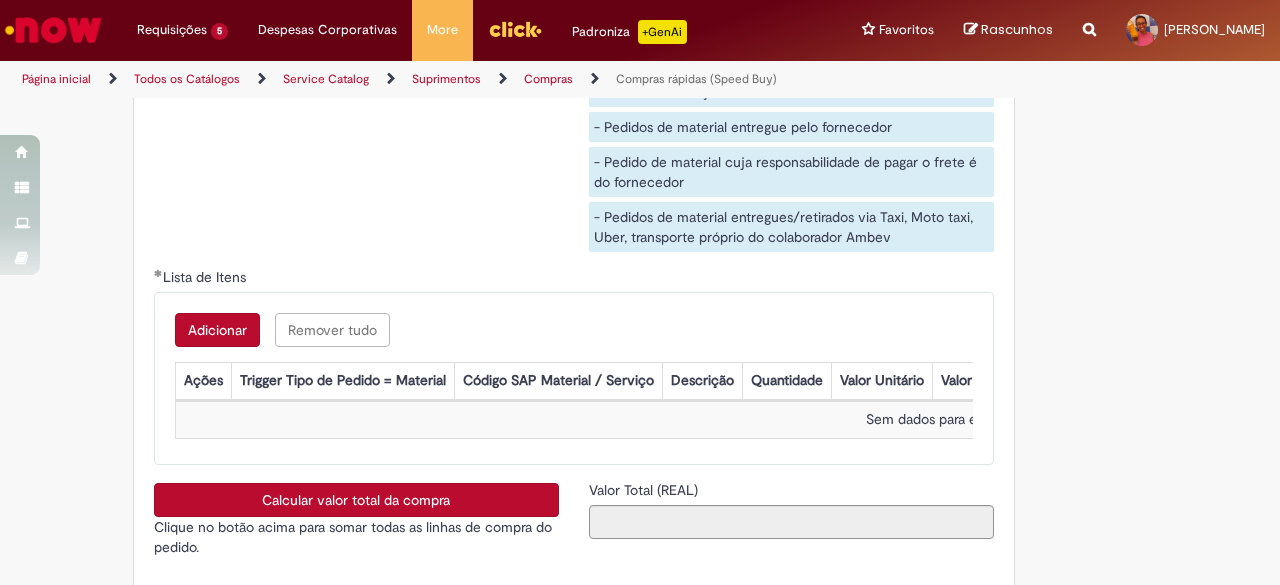 click on "Adicionar" at bounding box center [217, 330] 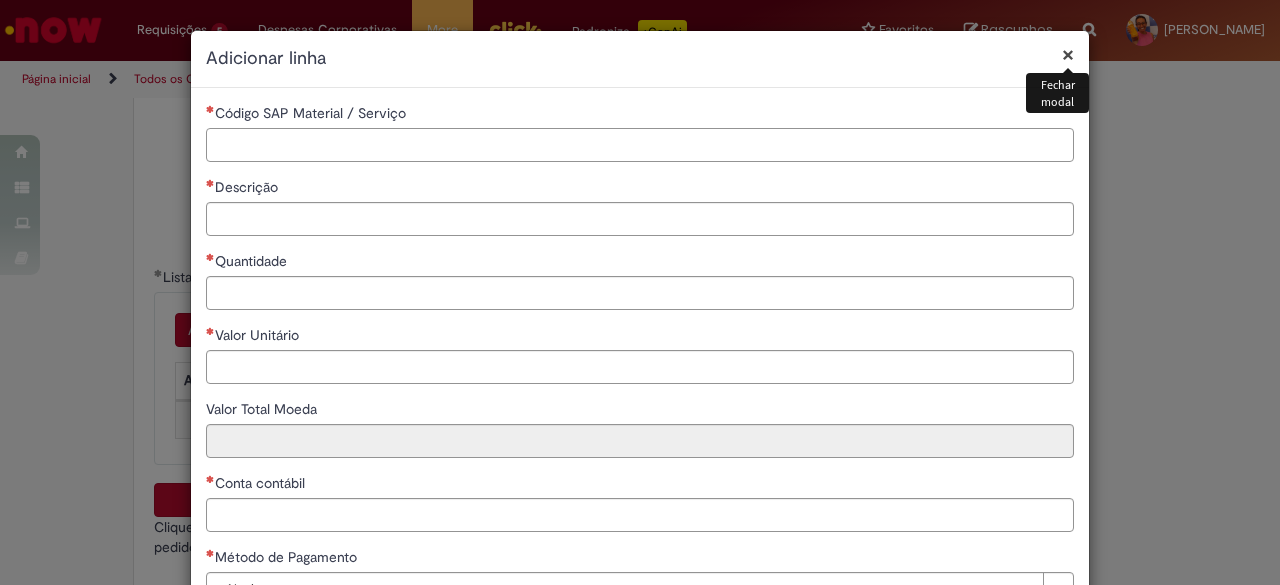 click on "Código SAP Material / Serviço" at bounding box center (640, 145) 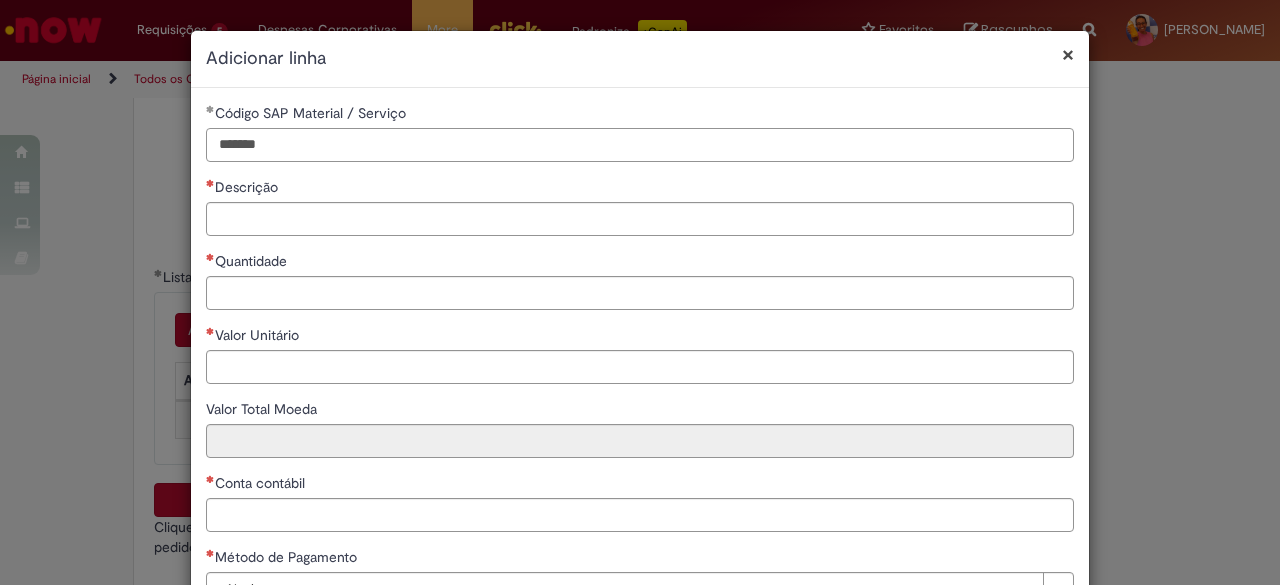 type on "*******" 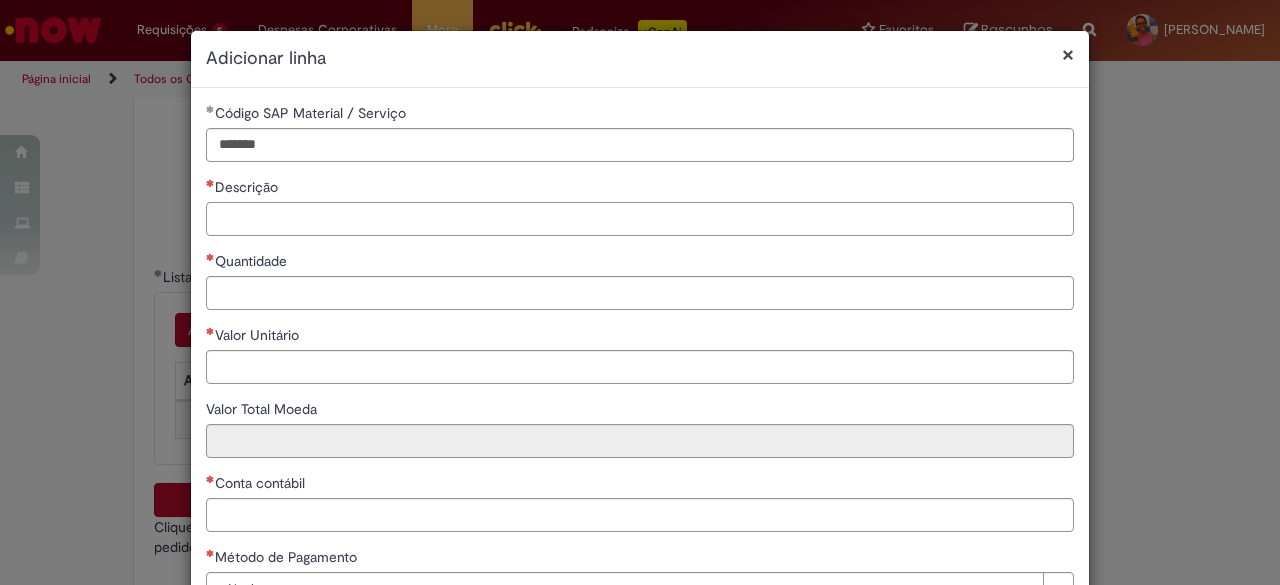 click on "Descrição" at bounding box center [640, 219] 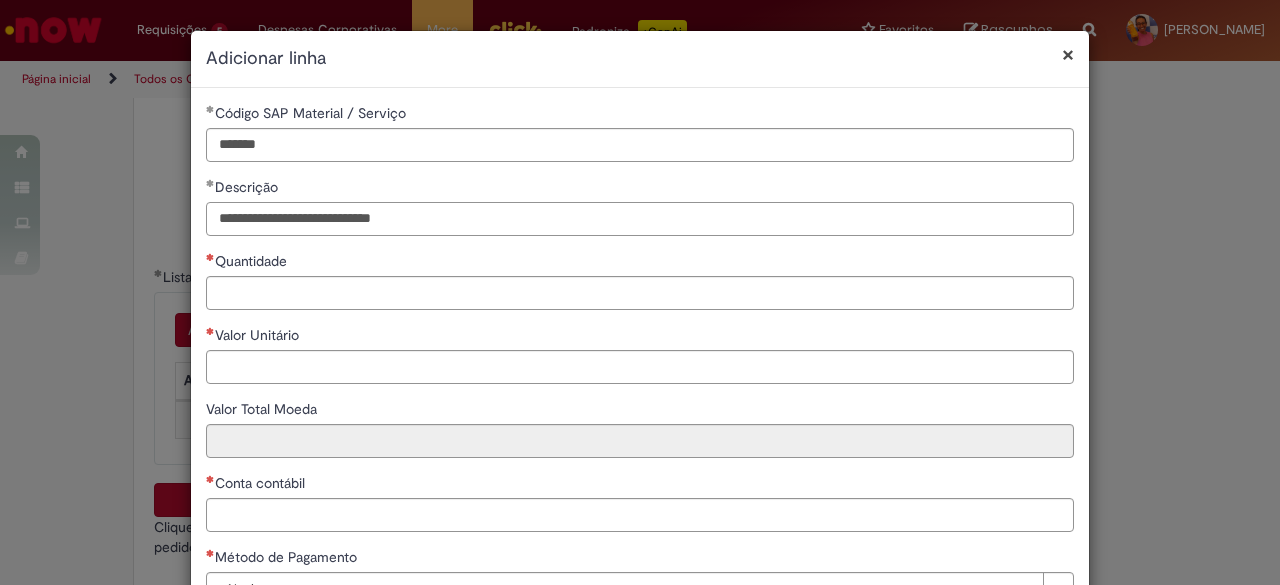 type on "**********" 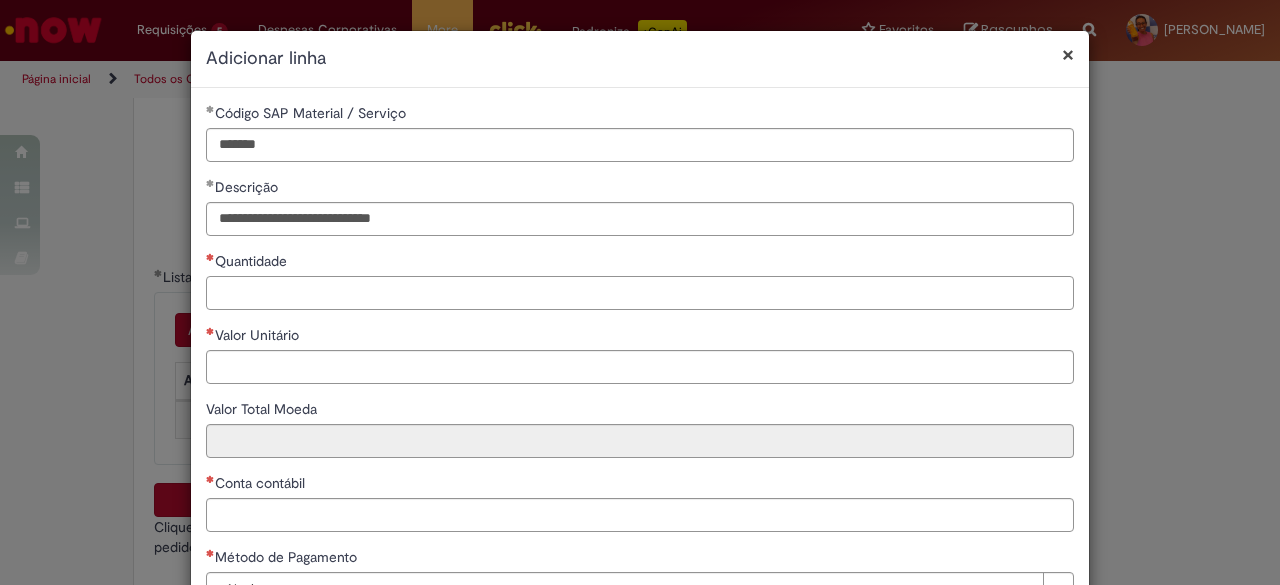 click on "Quantidade" at bounding box center (640, 293) 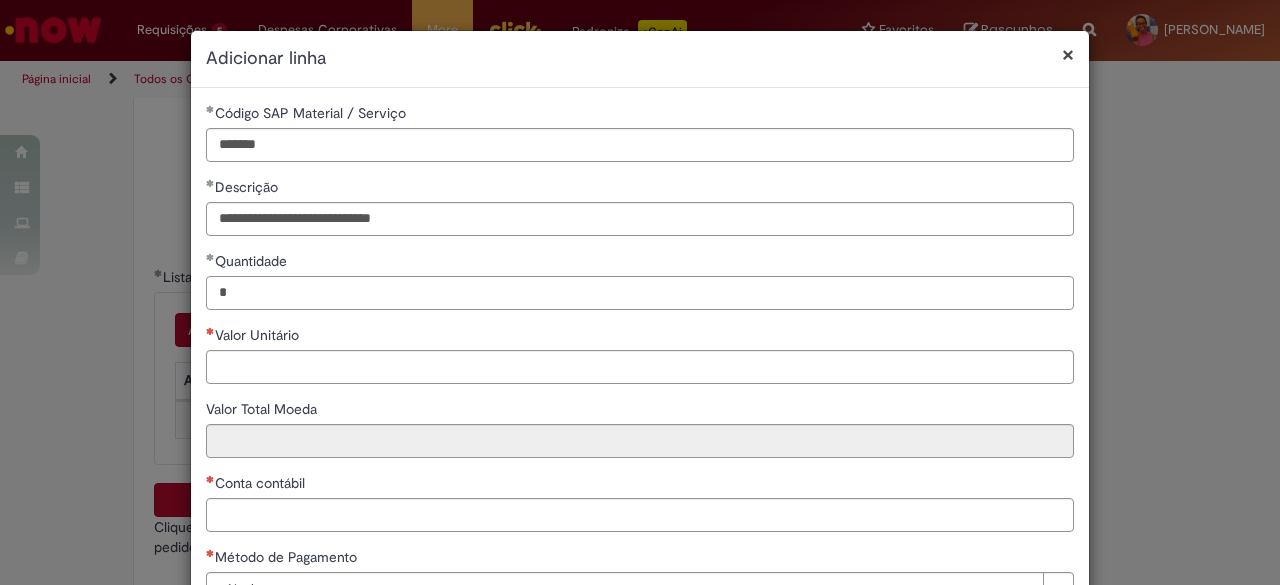type on "*" 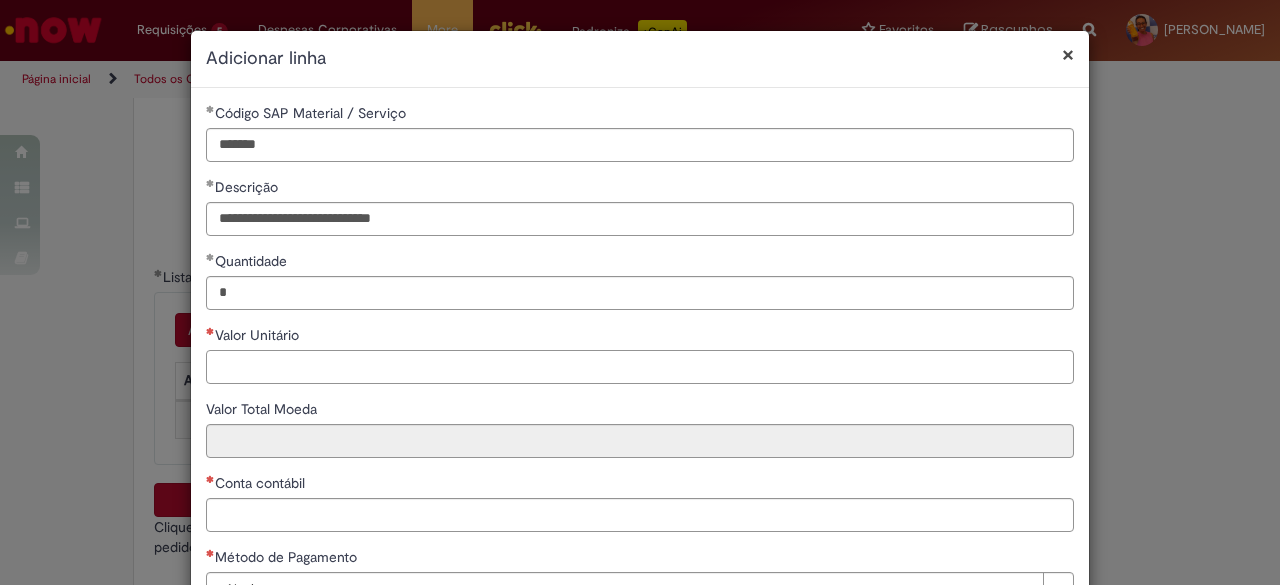 click on "Valor Unitário" at bounding box center (640, 367) 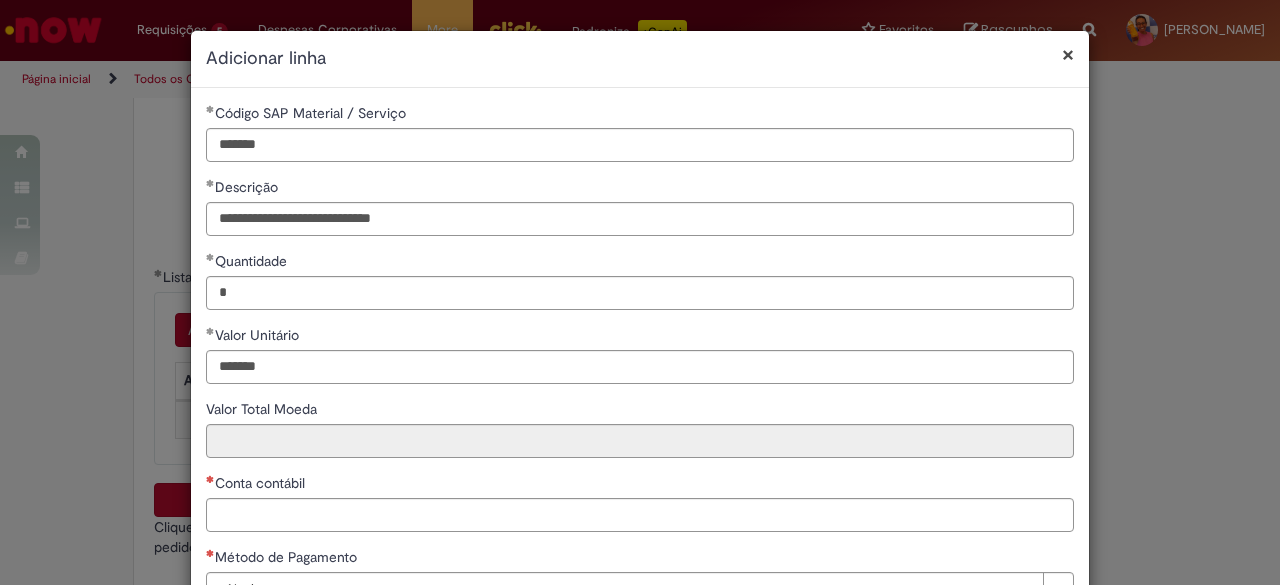 type on "********" 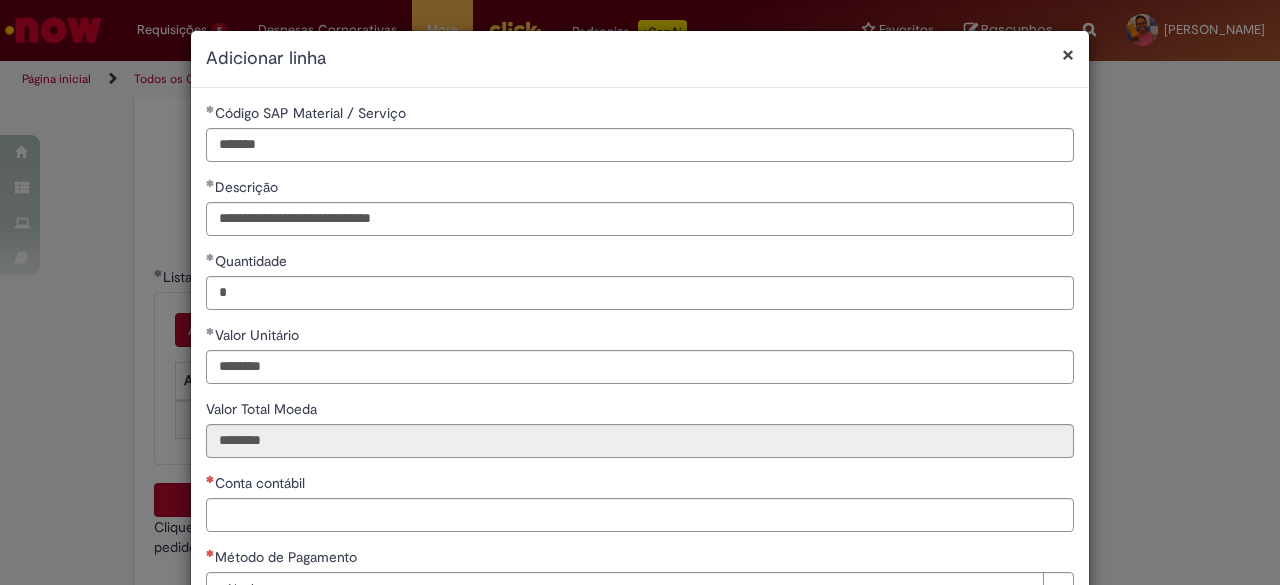 click on "Valor Total Moeda" at bounding box center (640, 411) 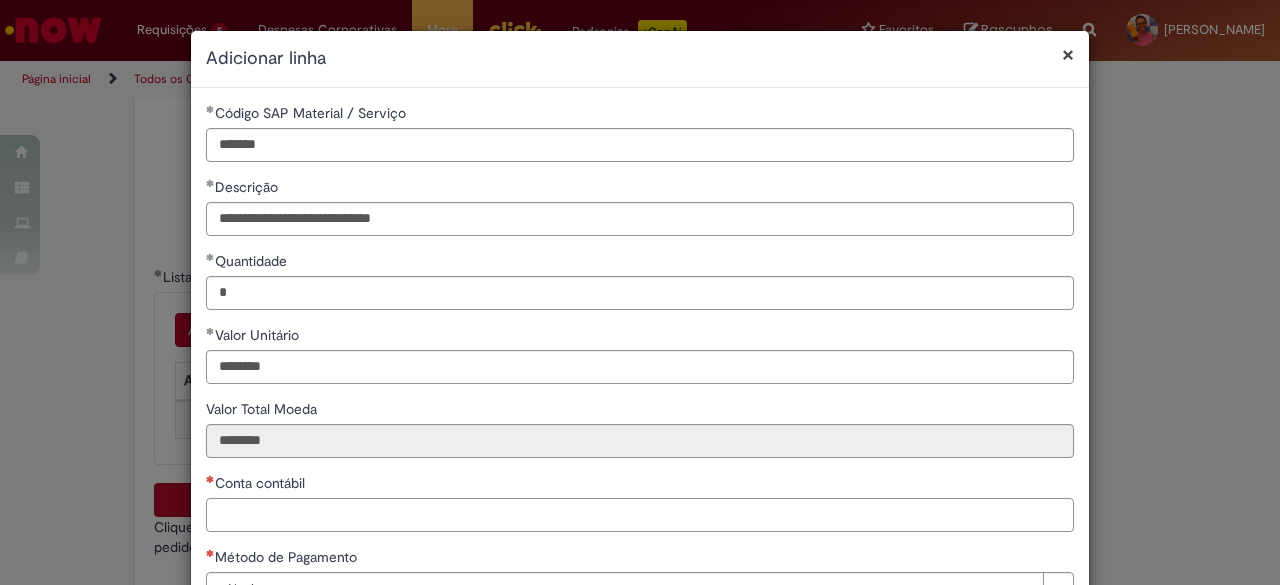 click on "Conta contábil" at bounding box center (640, 515) 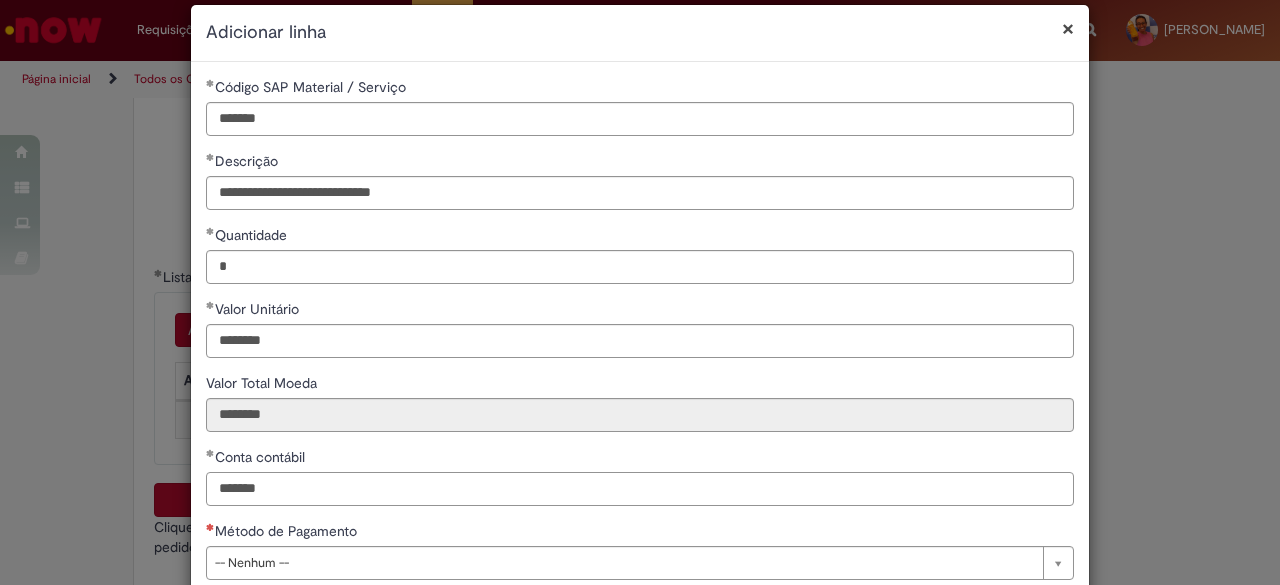 scroll, scrollTop: 100, scrollLeft: 0, axis: vertical 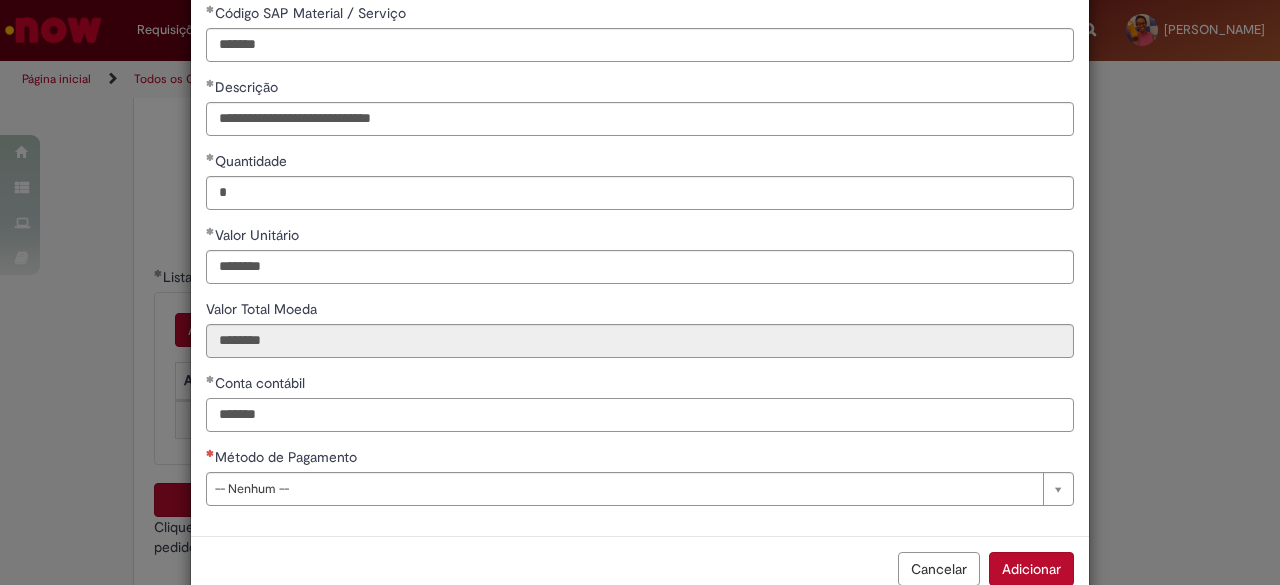 type on "*******" 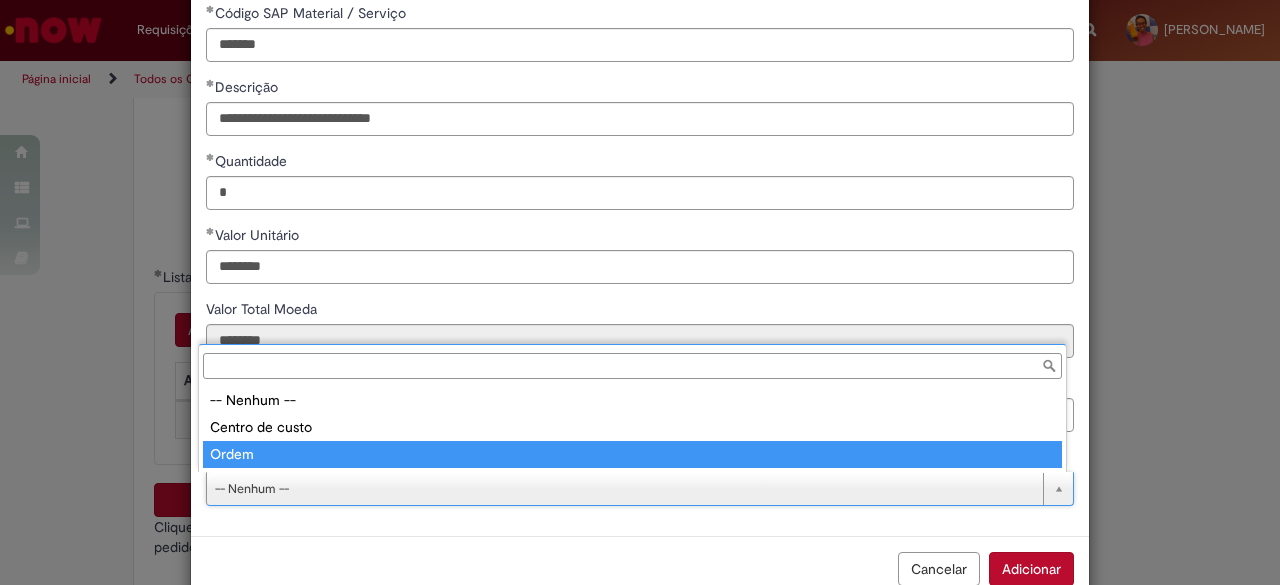 type on "*****" 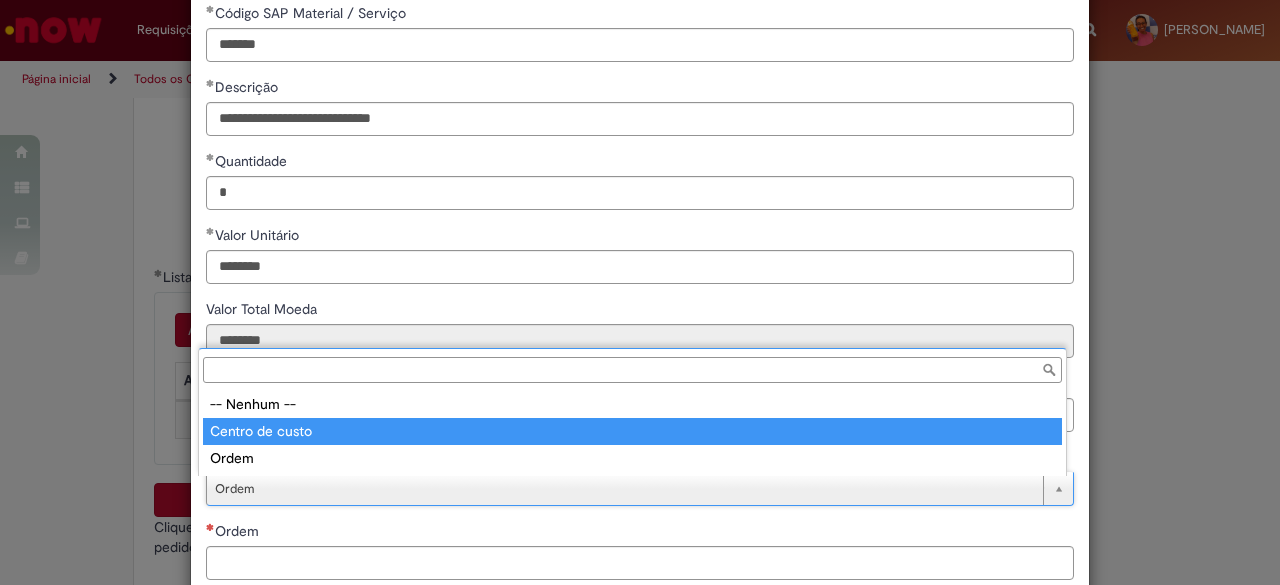 type on "**********" 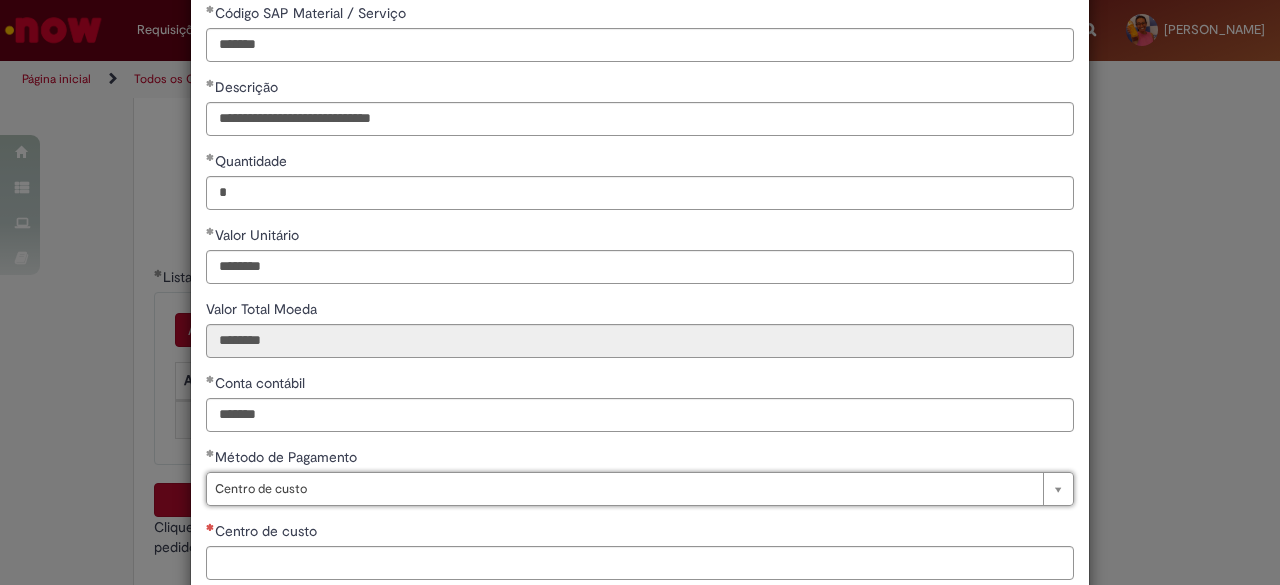 scroll, scrollTop: 0, scrollLeft: 42, axis: horizontal 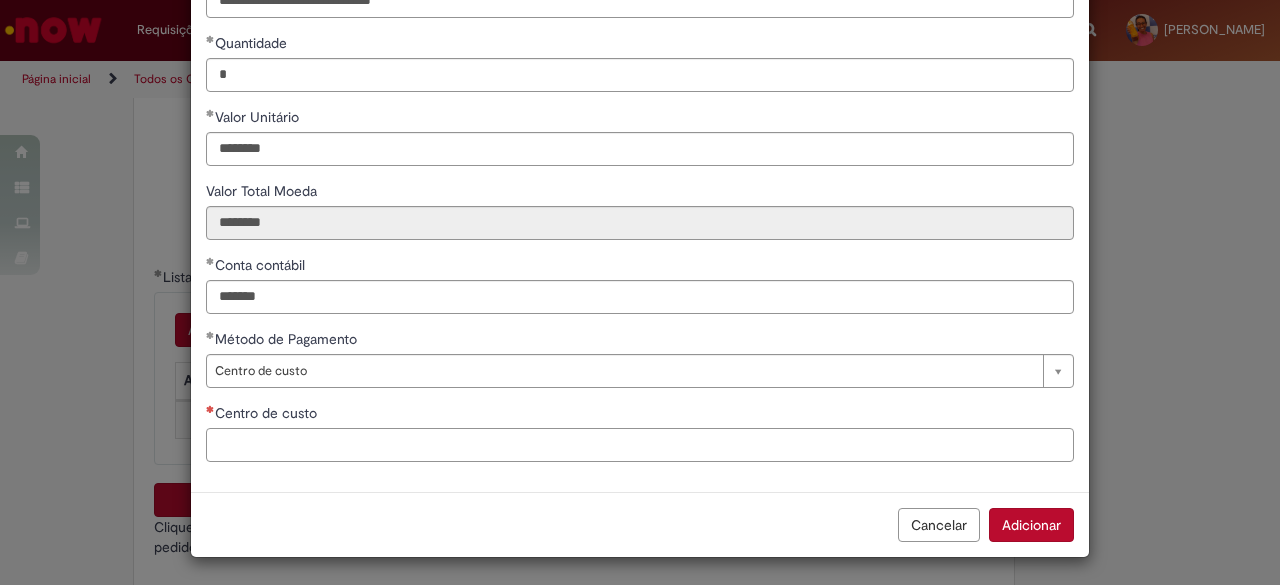 click on "Centro de custo" at bounding box center [640, 445] 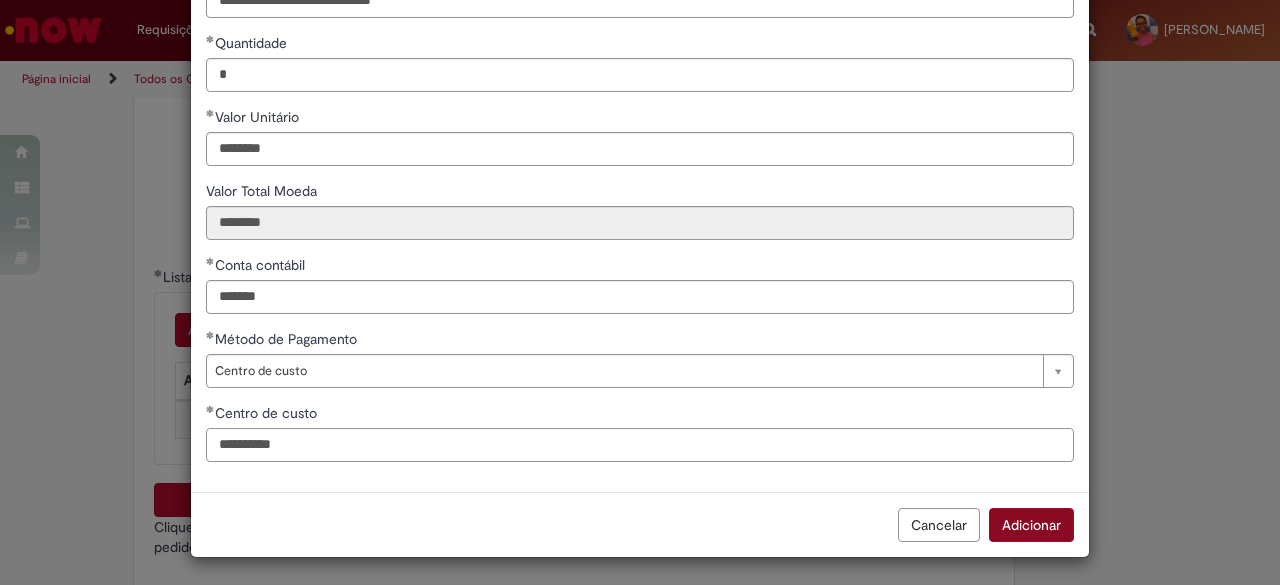 type on "**********" 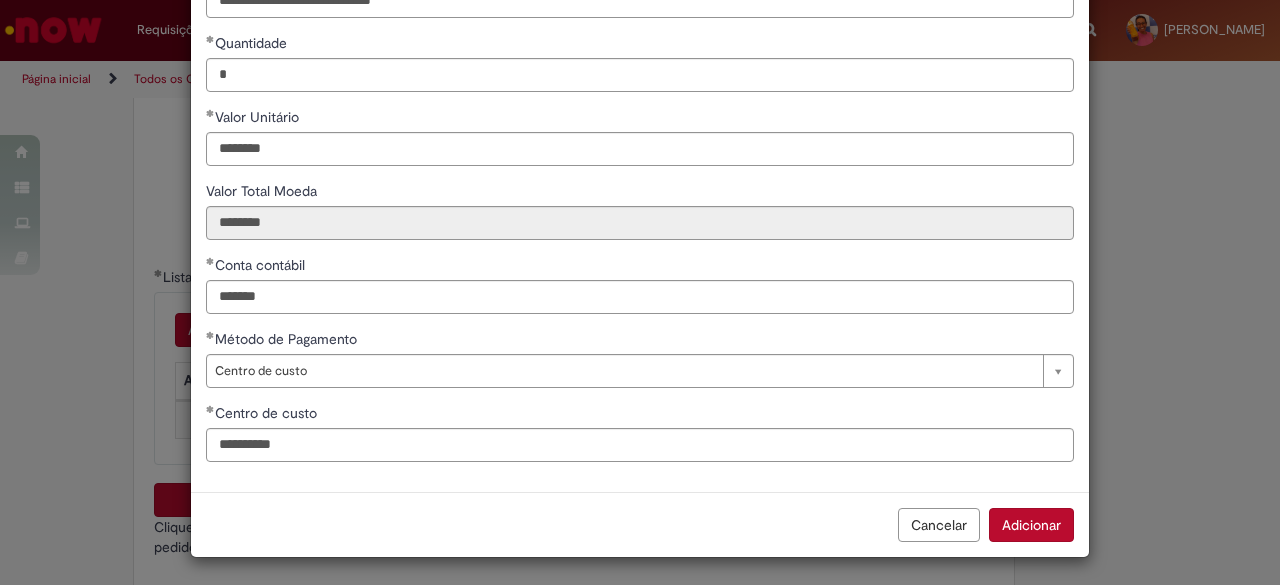 click on "Adicionar" at bounding box center [1031, 525] 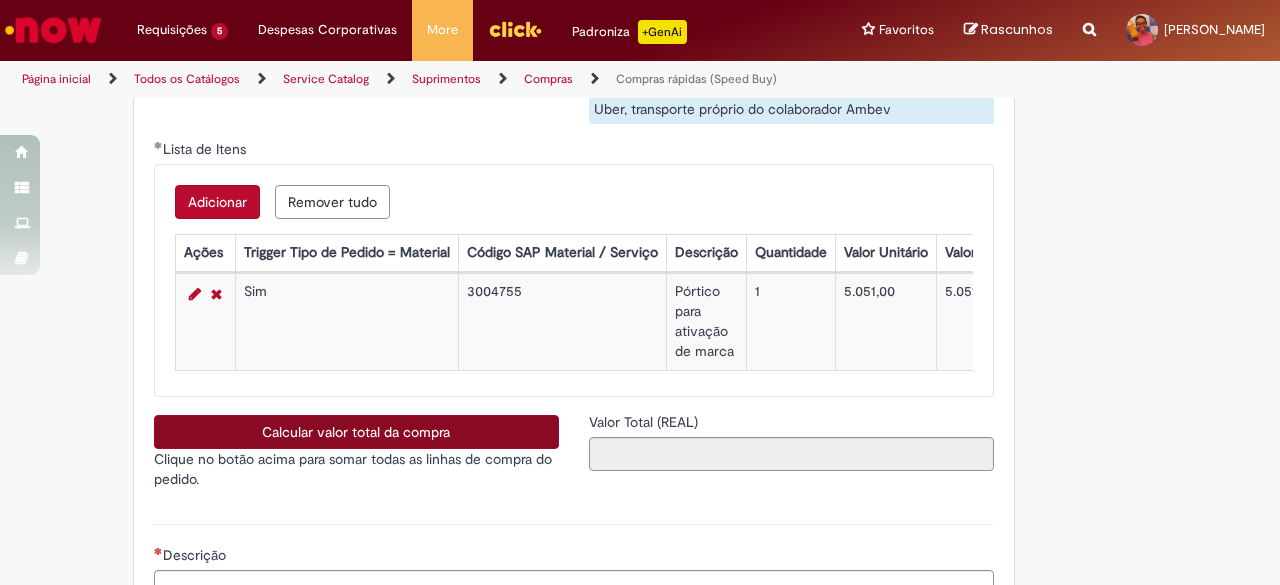 scroll, scrollTop: 3378, scrollLeft: 0, axis: vertical 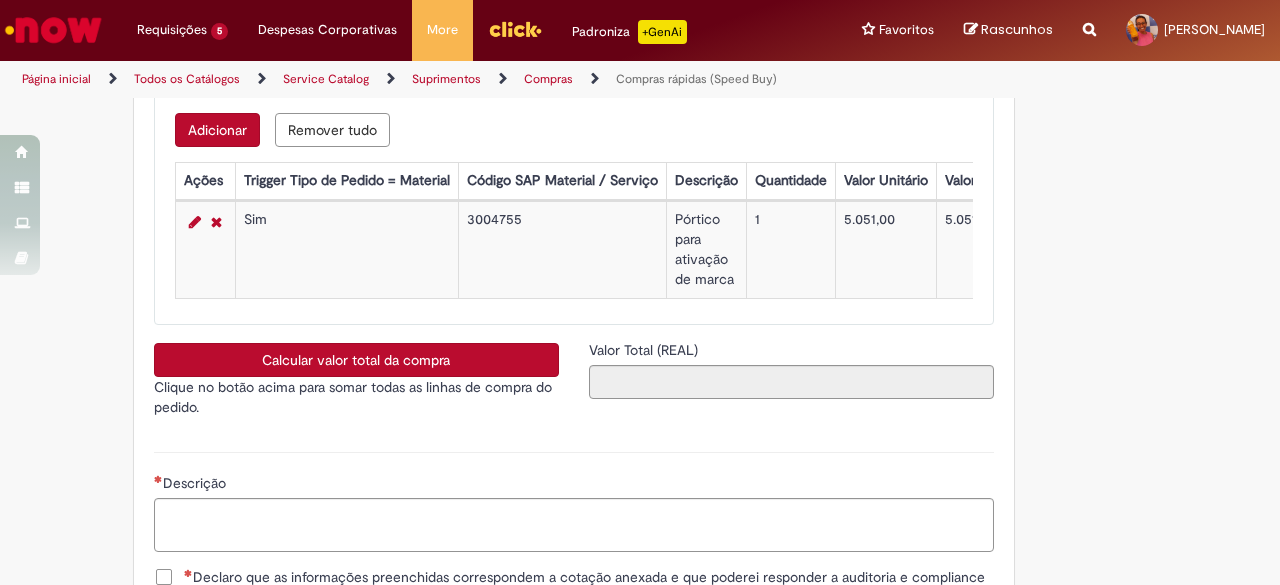 click on "Calcular valor total da compra" at bounding box center (356, 360) 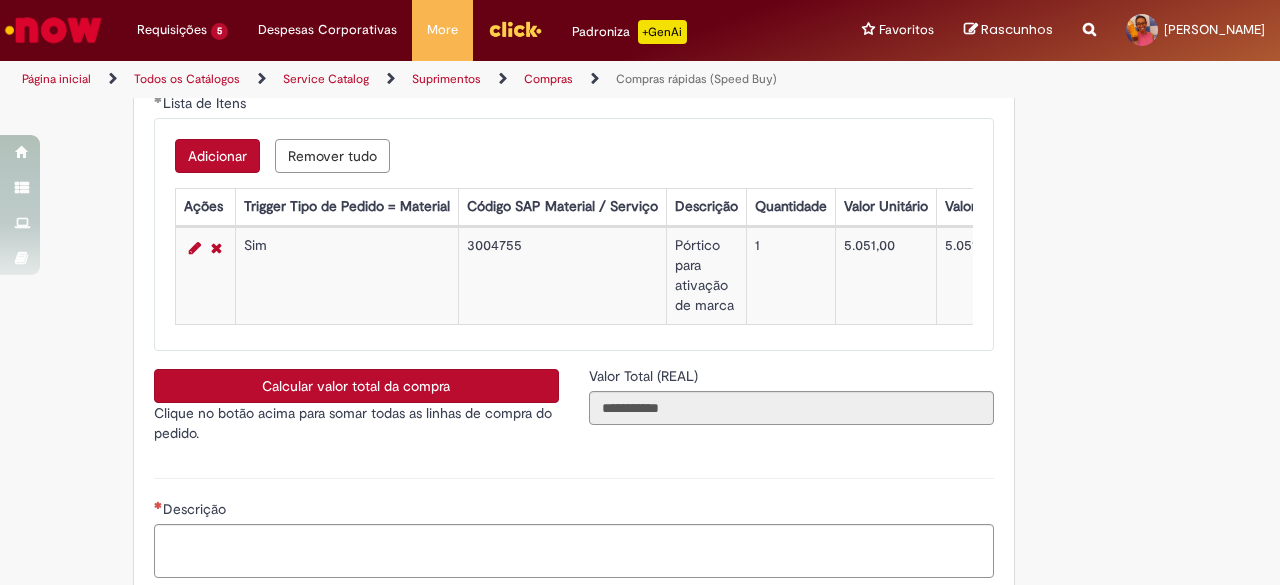 scroll, scrollTop: 3478, scrollLeft: 0, axis: vertical 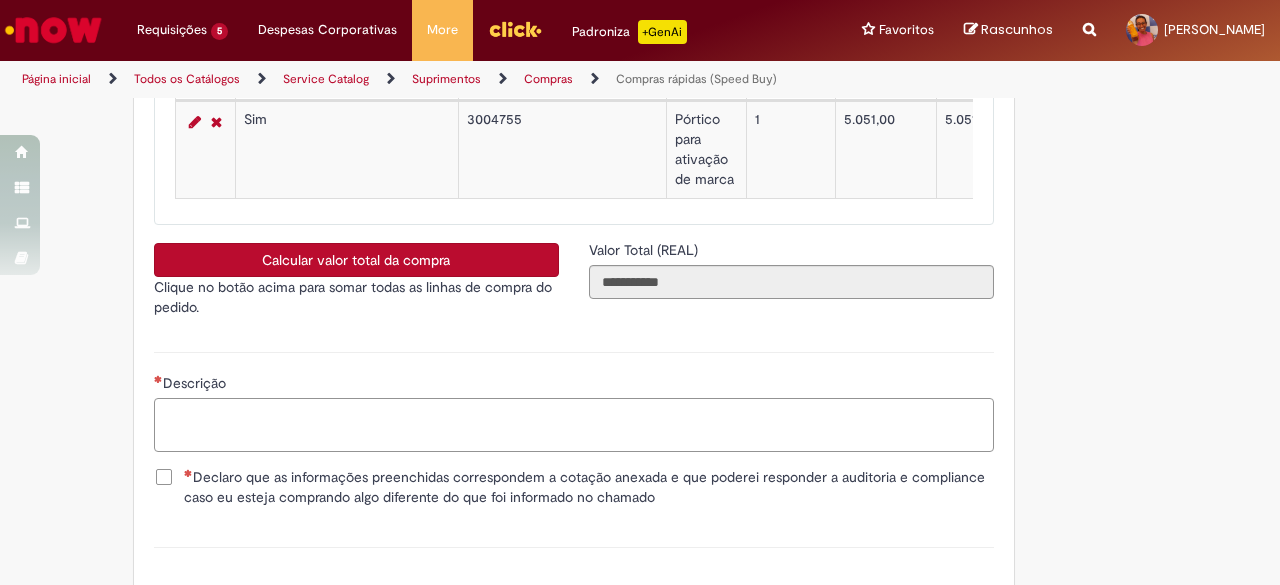 click on "Descrição" at bounding box center [574, 424] 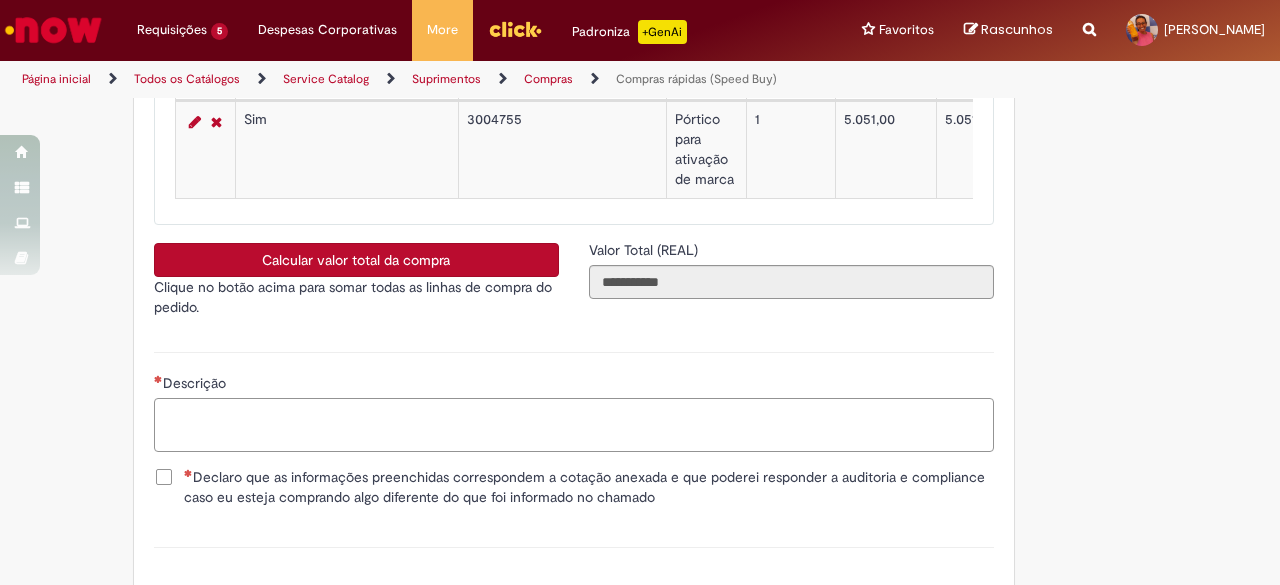 click on "Descrição" at bounding box center (574, 424) 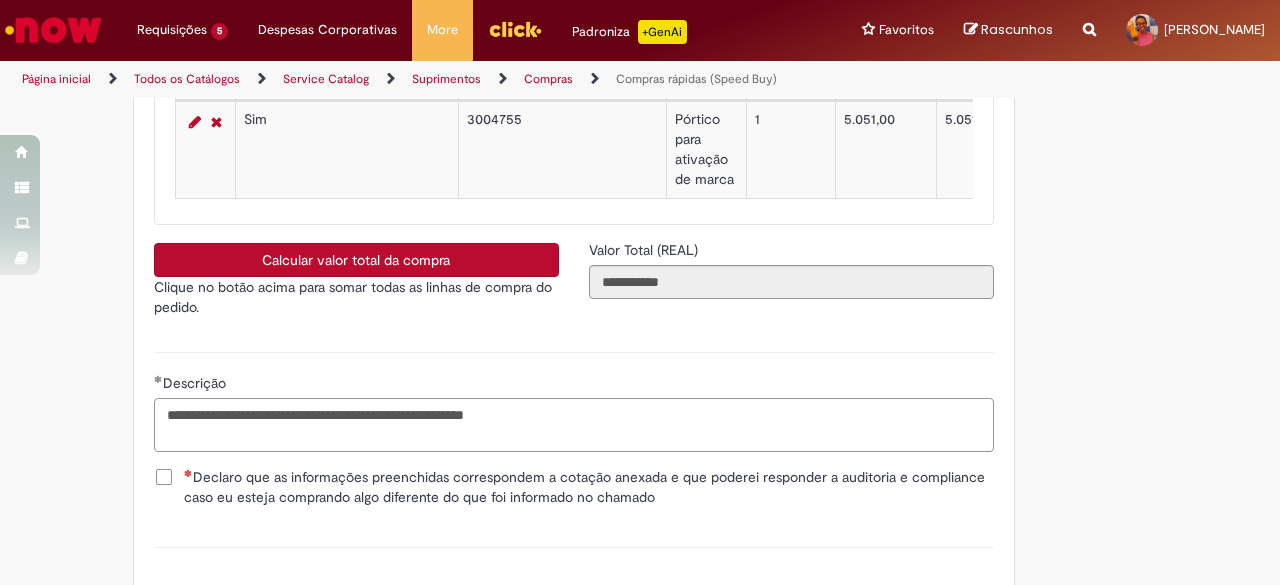 type on "**********" 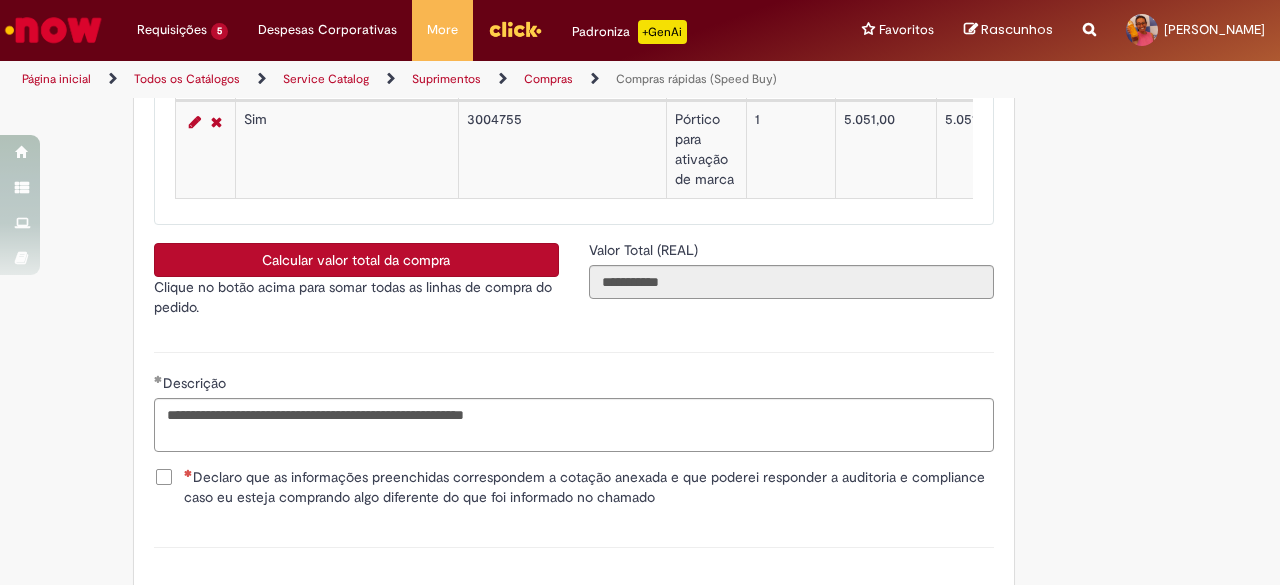 click on "Declaro que as informações preenchidas correspondem a cotação anexada e que poderei responder a auditoria e compliance caso eu esteja comprando algo diferente do que foi informado no chamado" at bounding box center [589, 487] 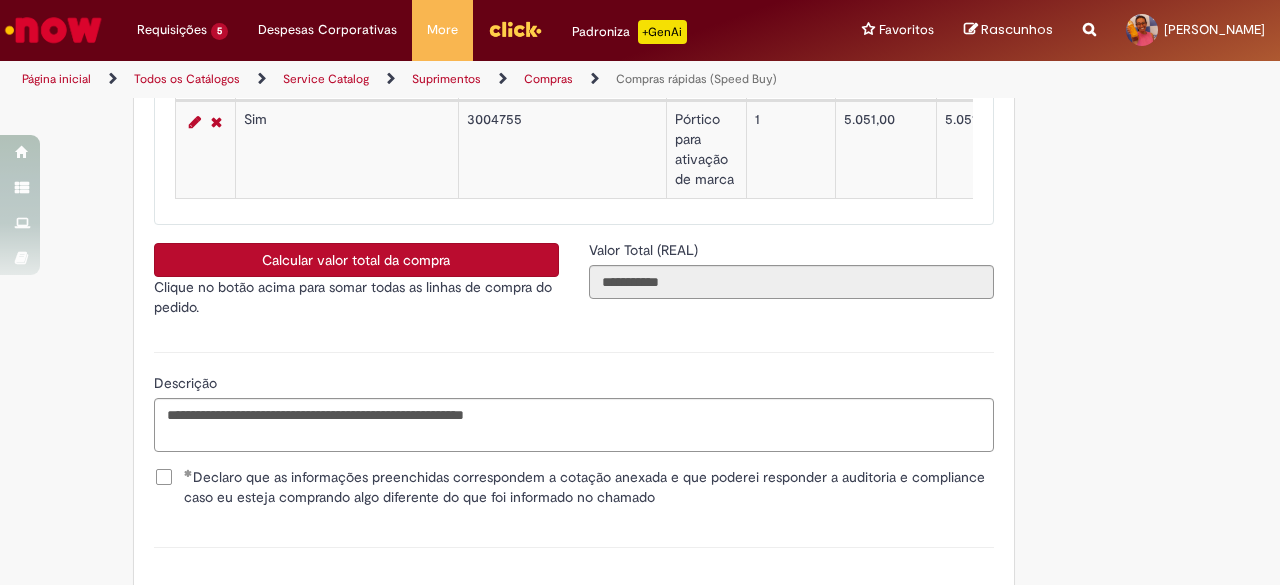 scroll, scrollTop: 3683, scrollLeft: 0, axis: vertical 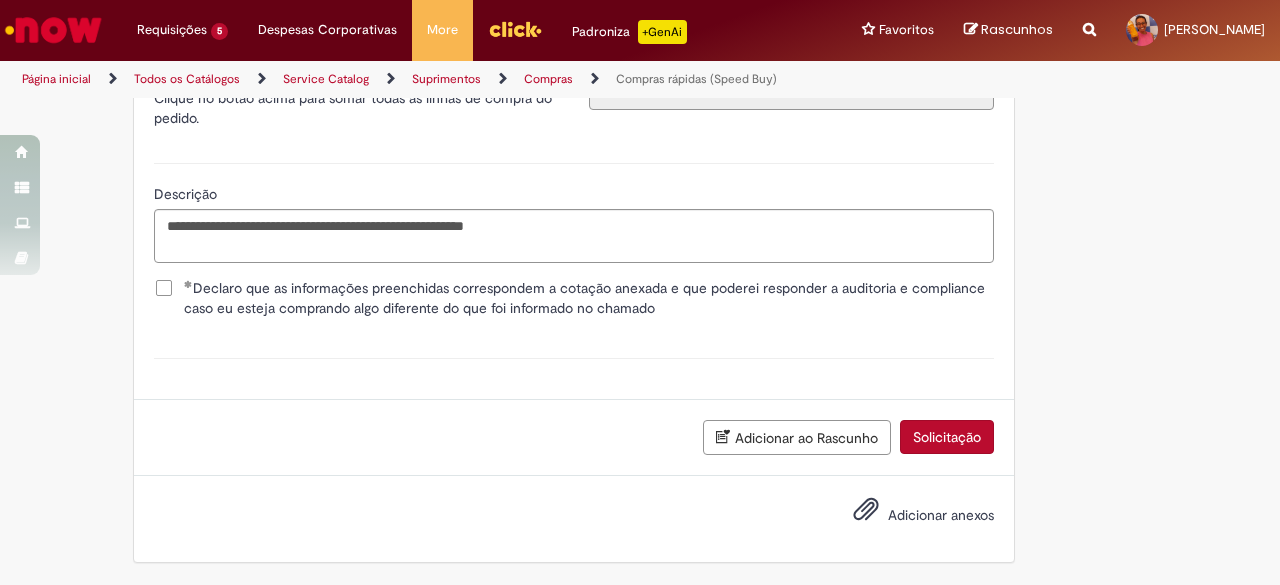 click on "Adicionar anexos" at bounding box center [941, 515] 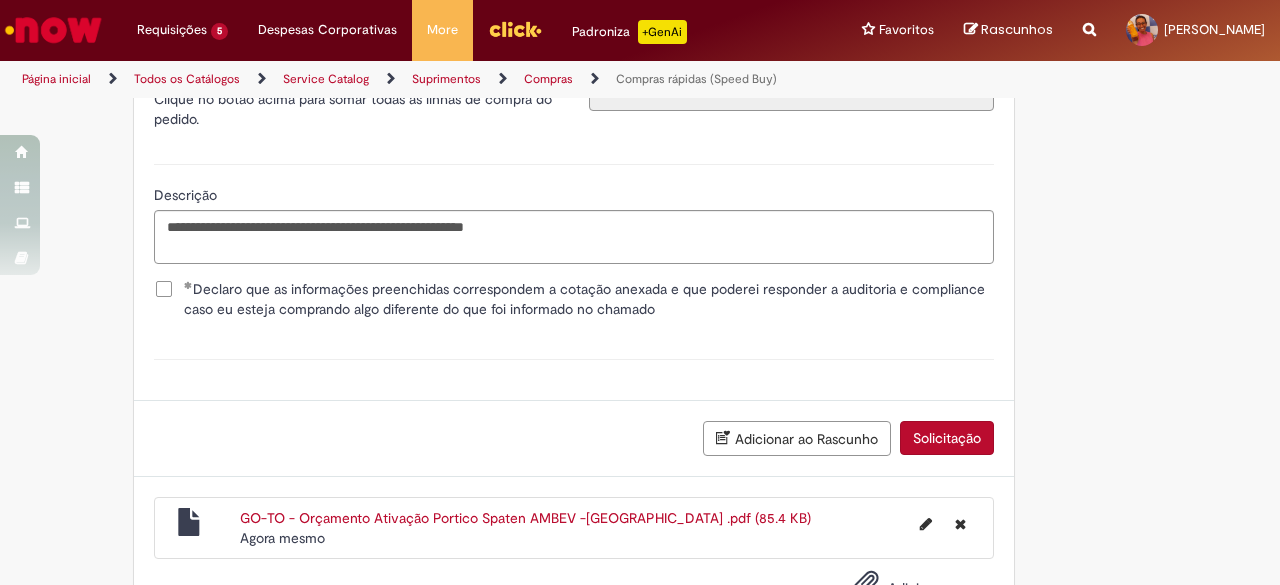 scroll, scrollTop: 3754, scrollLeft: 0, axis: vertical 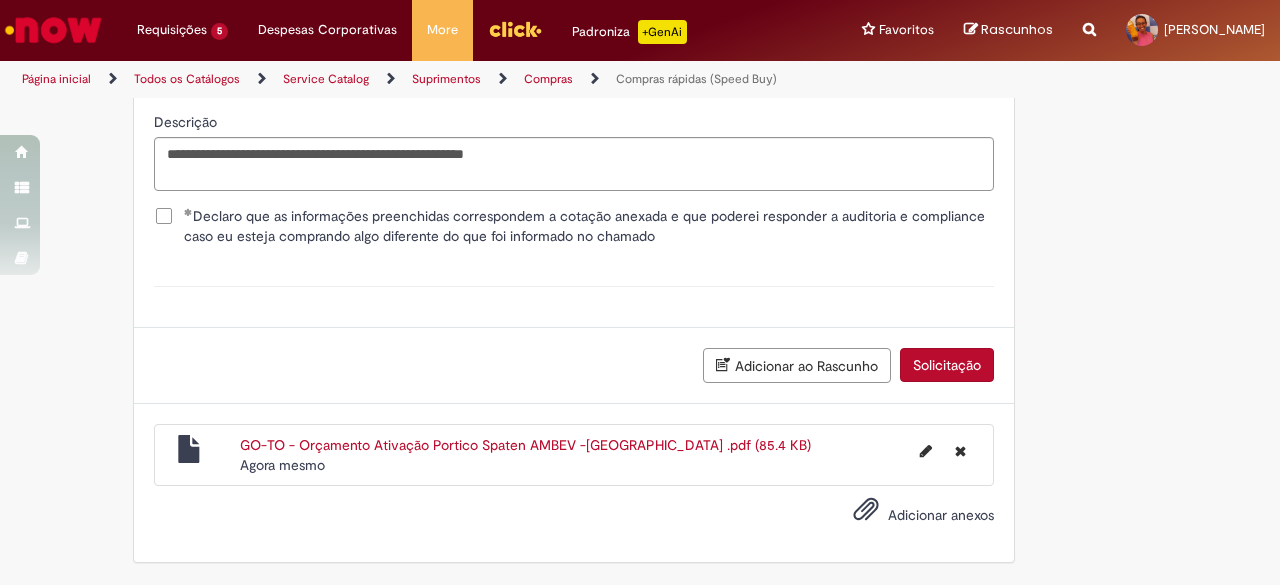 click on "Solicitação" at bounding box center (947, 365) 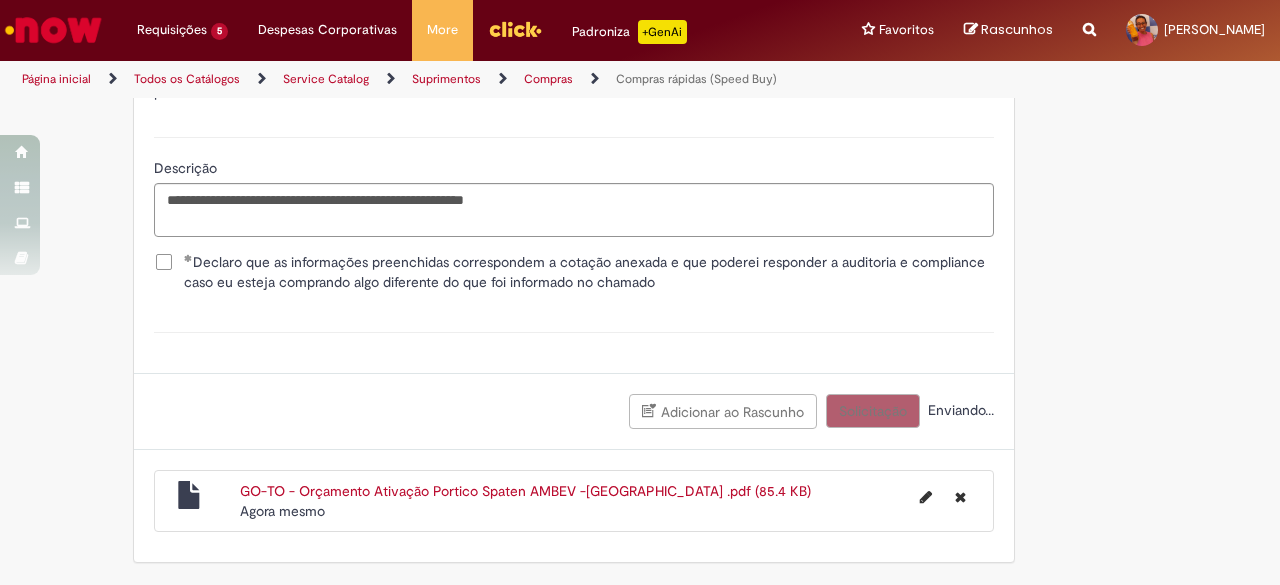 scroll, scrollTop: 3709, scrollLeft: 0, axis: vertical 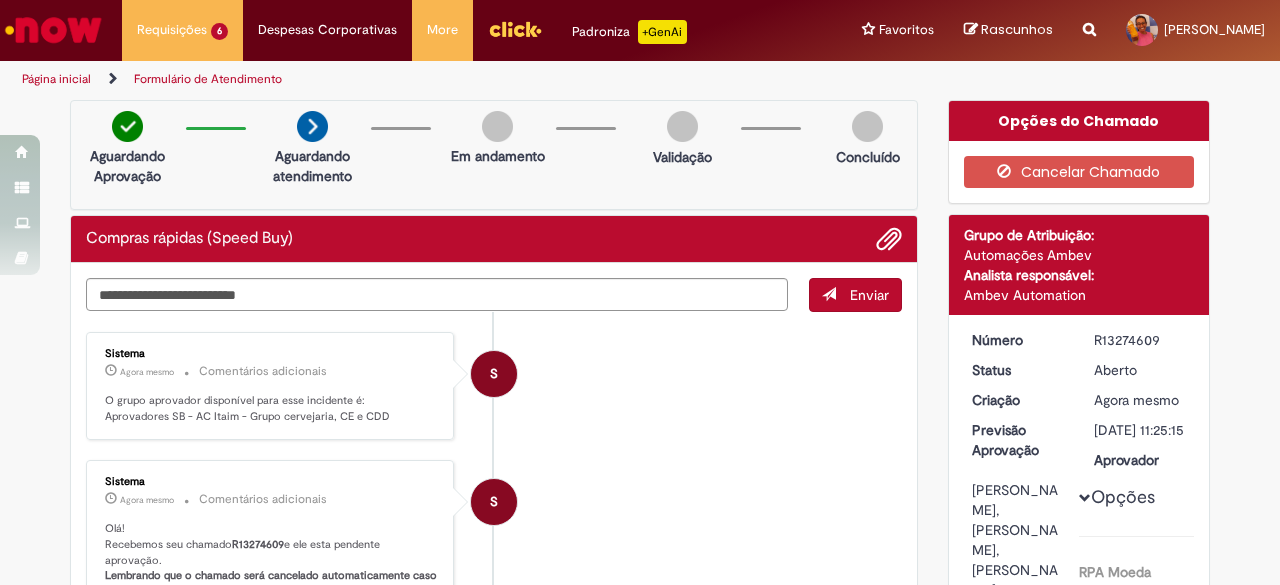 drag, startPoint x: 1161, startPoint y: 337, endPoint x: 1085, endPoint y: 337, distance: 76 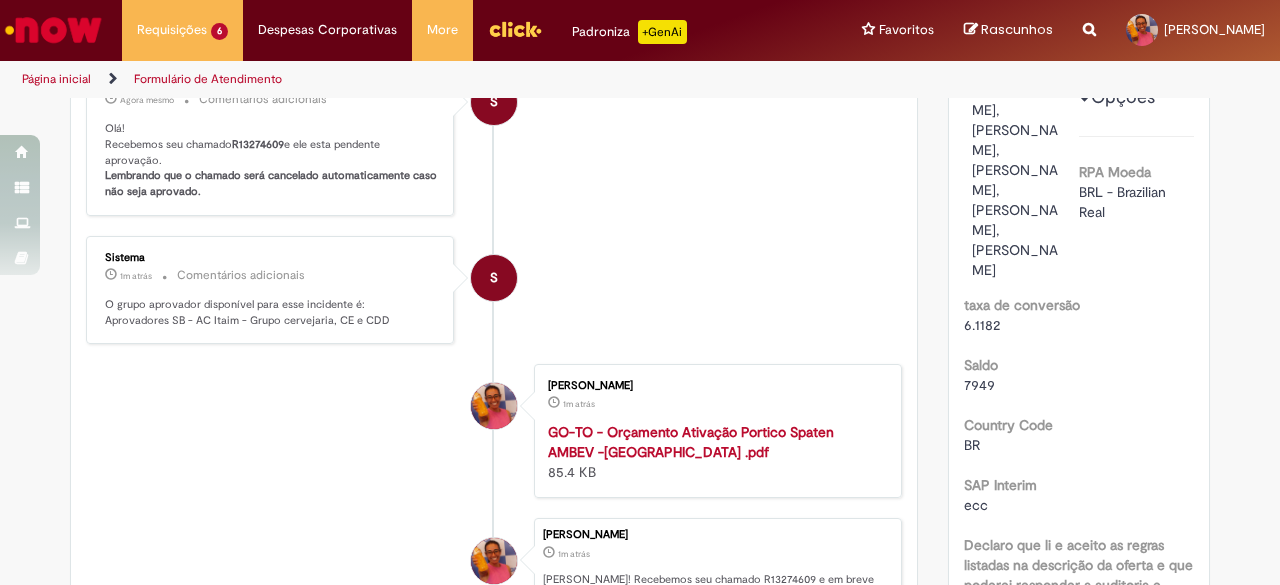 scroll, scrollTop: 0, scrollLeft: 0, axis: both 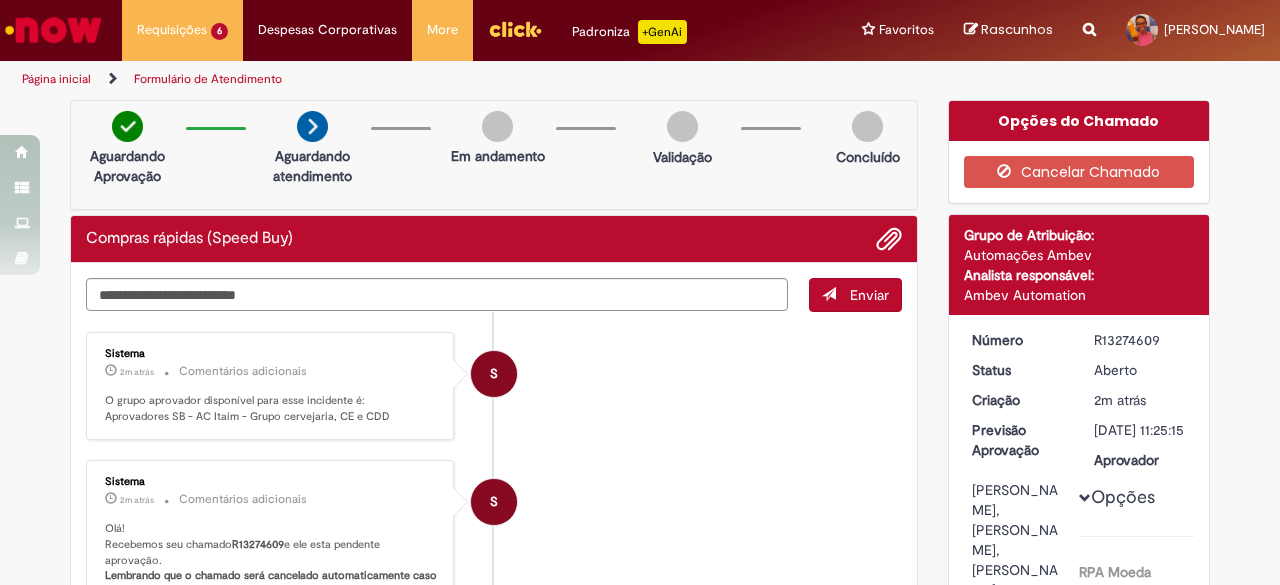 click at bounding box center (53, 30) 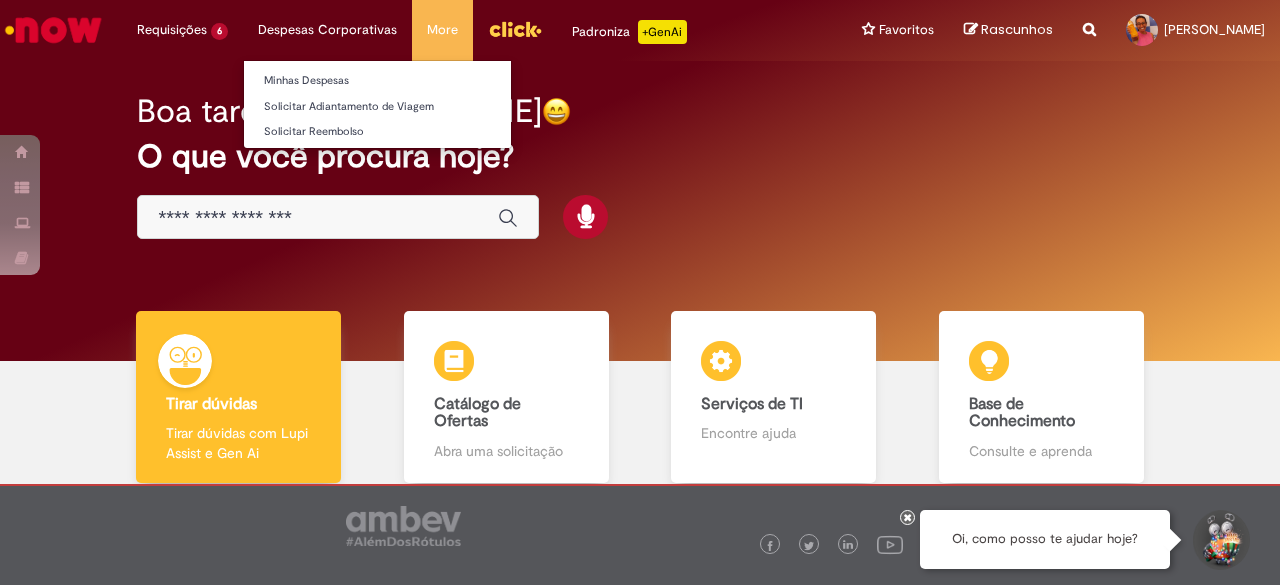 scroll, scrollTop: 0, scrollLeft: 0, axis: both 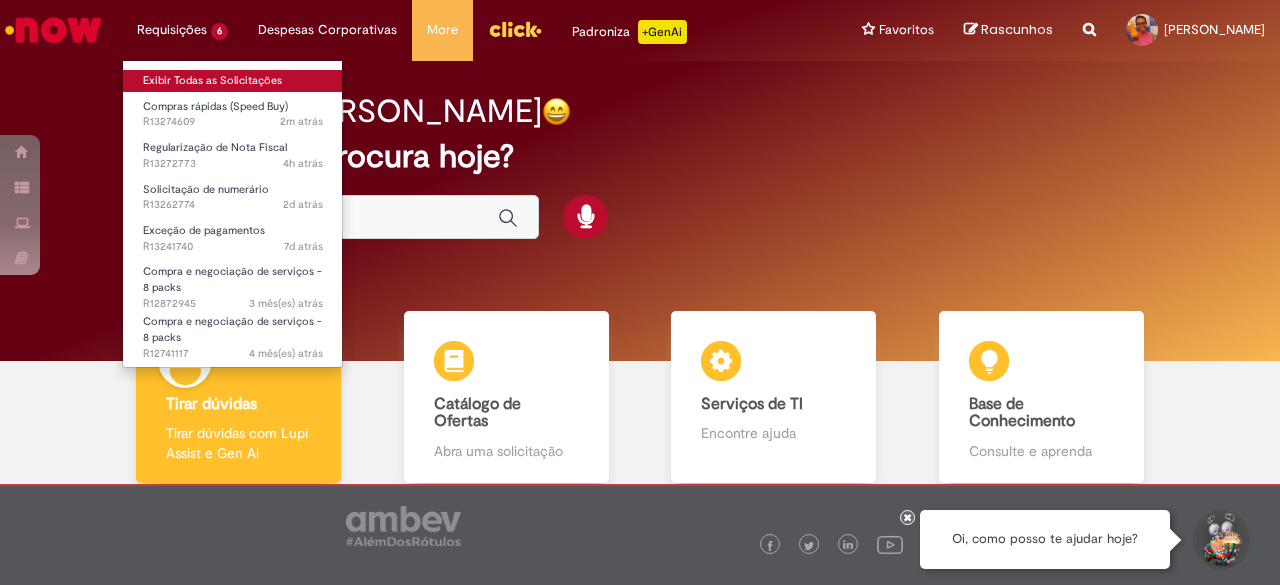 click on "Exibir Todas as Solicitações" at bounding box center [233, 81] 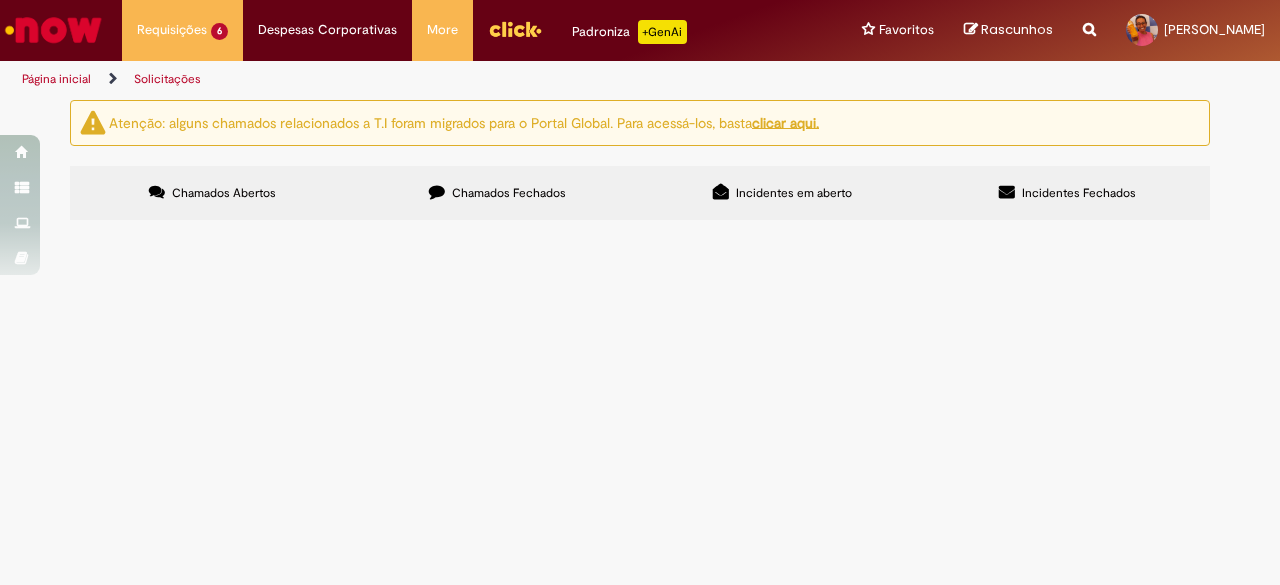 click at bounding box center [0, 0] 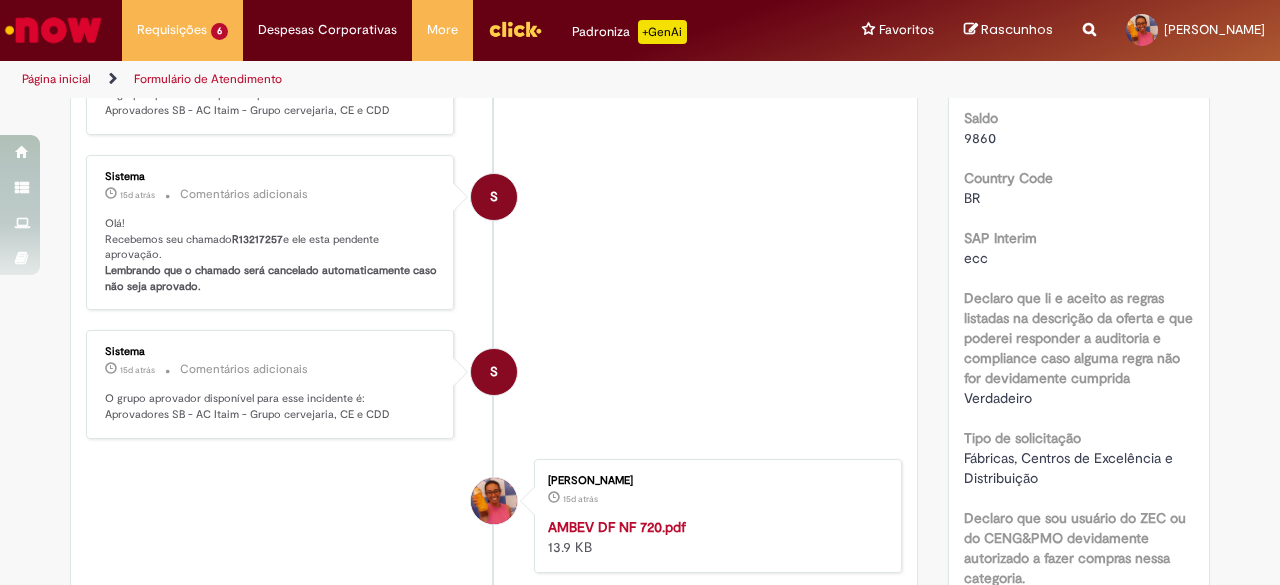 scroll, scrollTop: 0, scrollLeft: 0, axis: both 